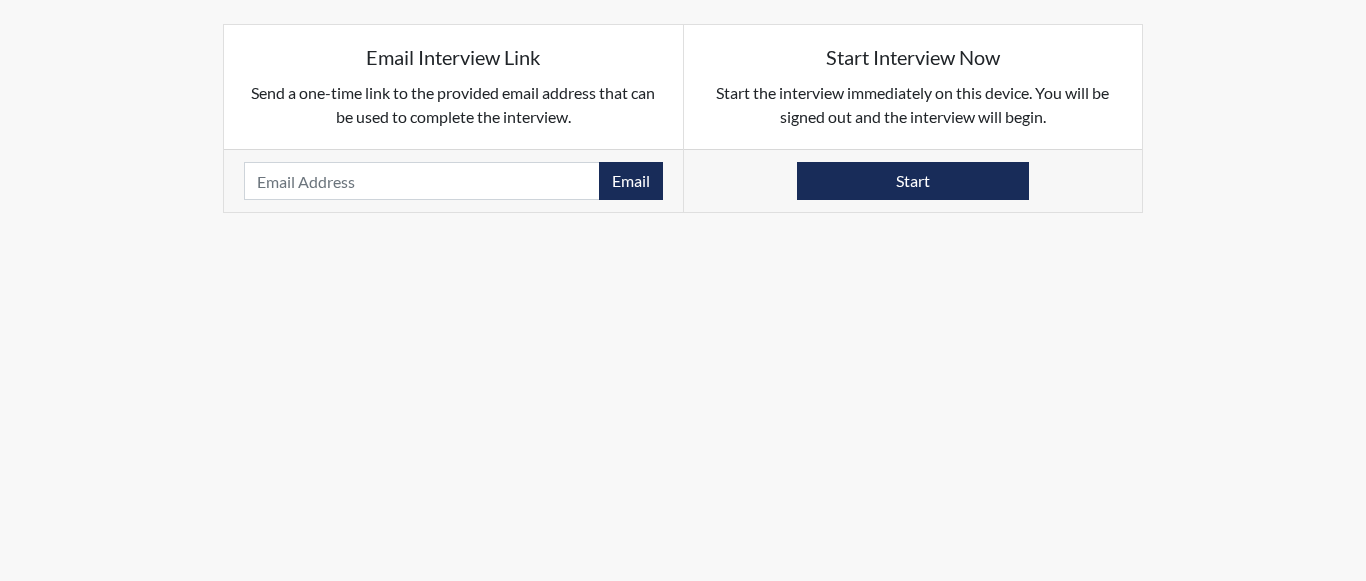 scroll, scrollTop: 0, scrollLeft: 0, axis: both 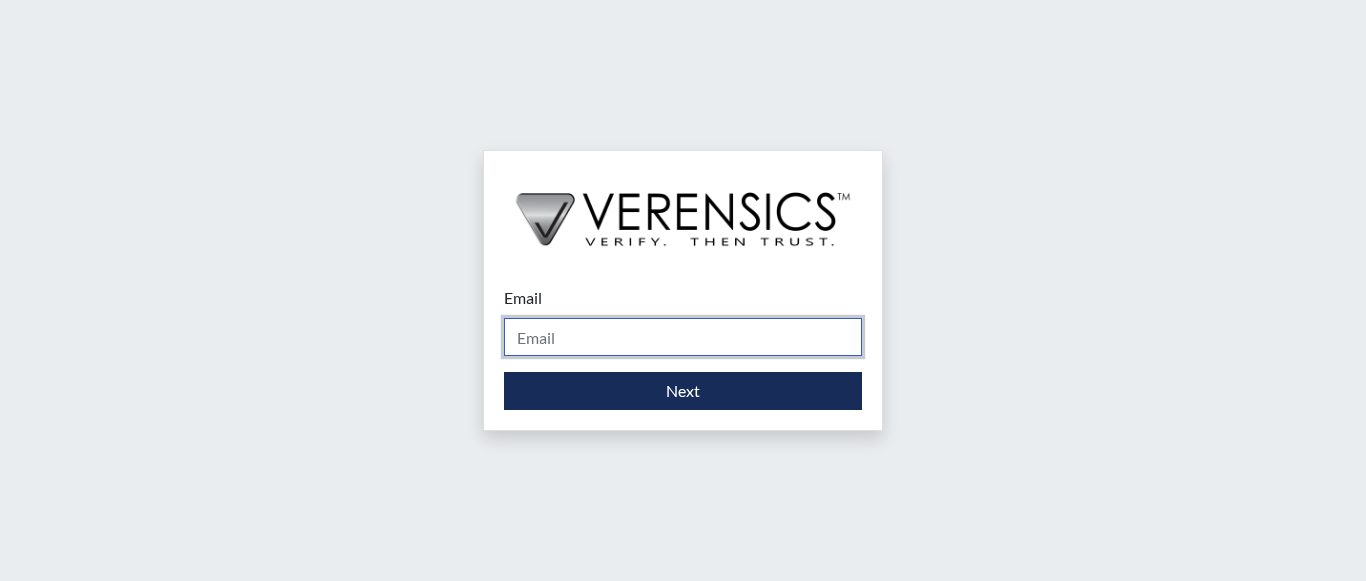 click on "Email" at bounding box center [683, 337] 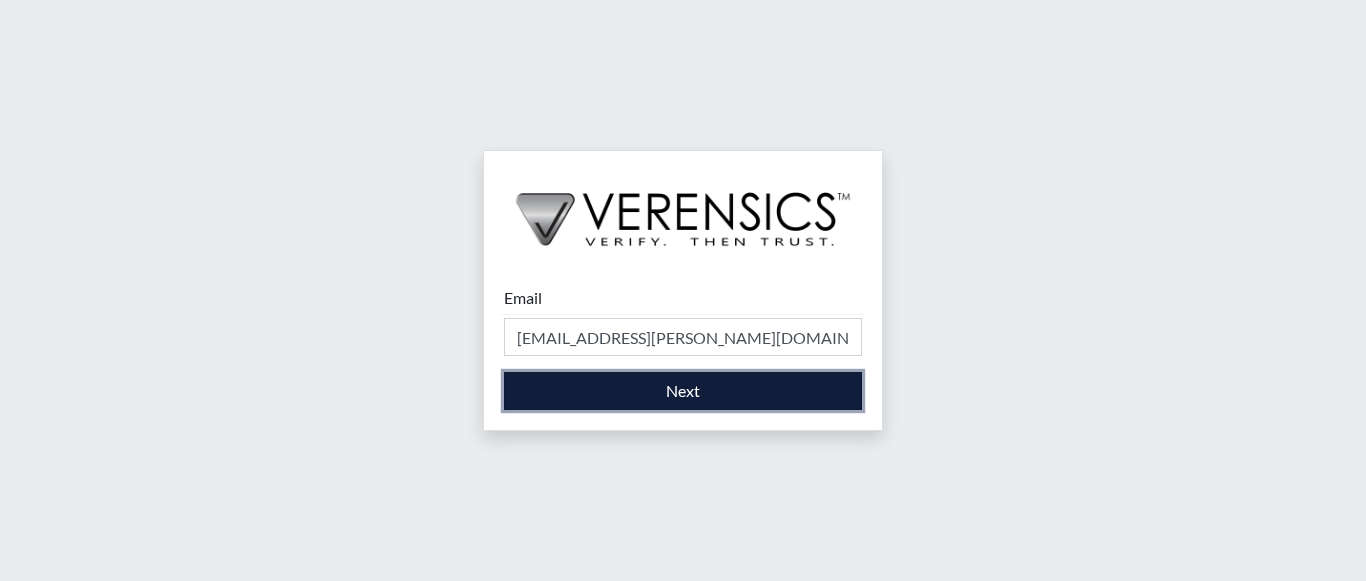 click on "Next" at bounding box center [683, 391] 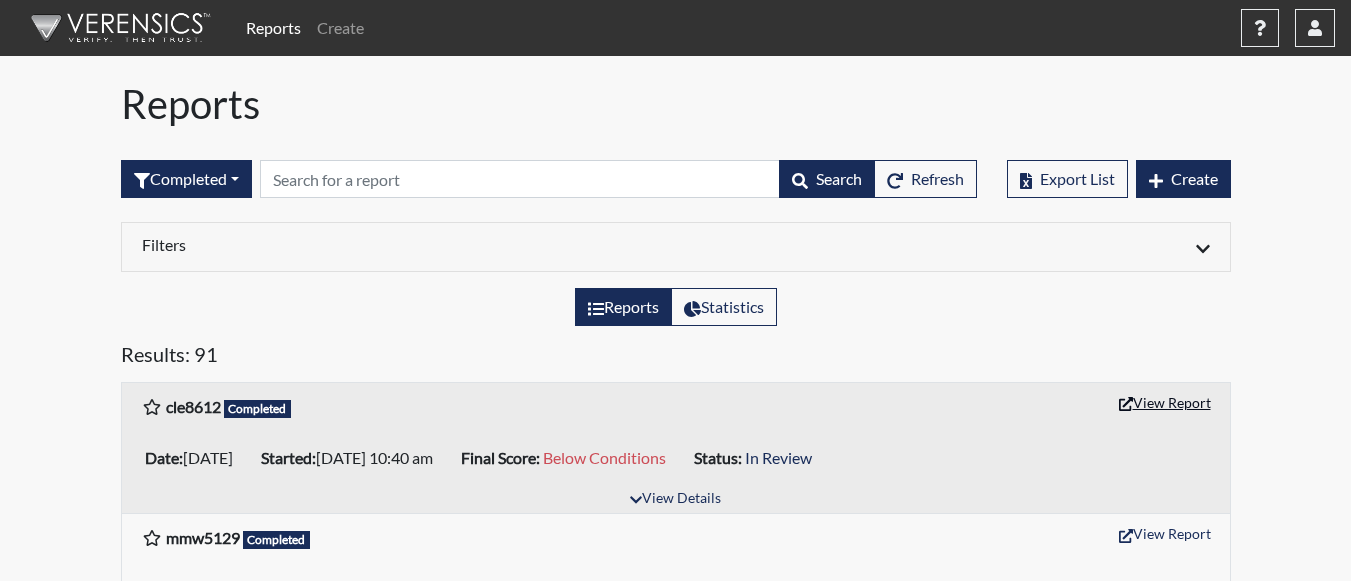 click on "View Report" at bounding box center [1165, 402] 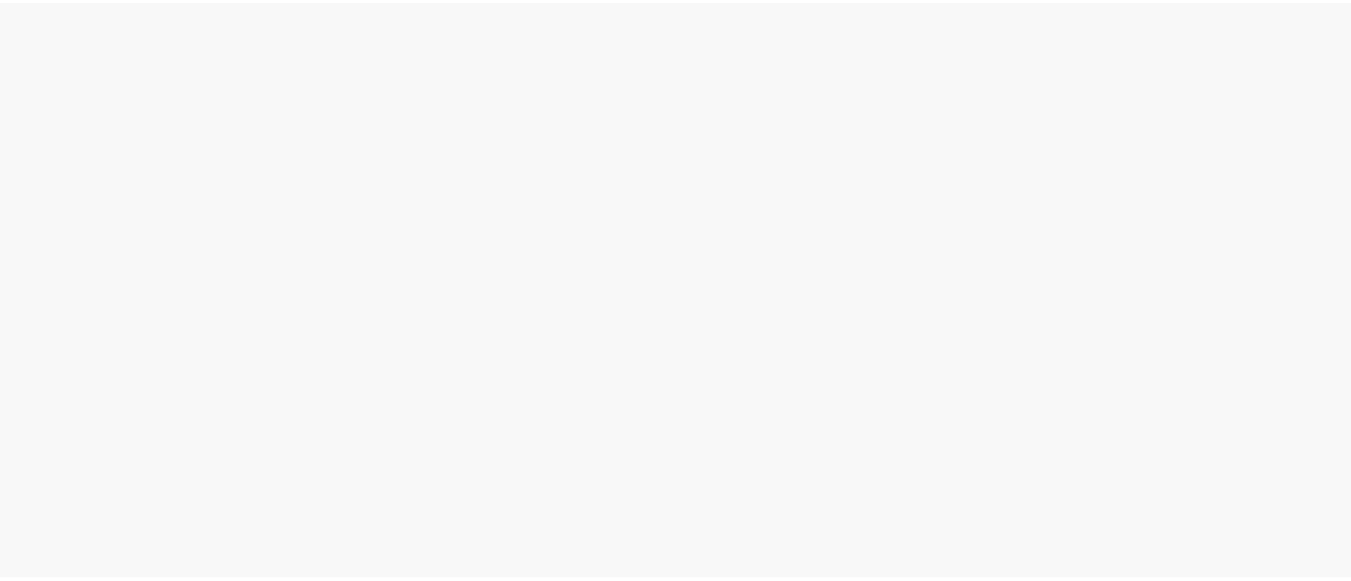 scroll, scrollTop: 0, scrollLeft: 0, axis: both 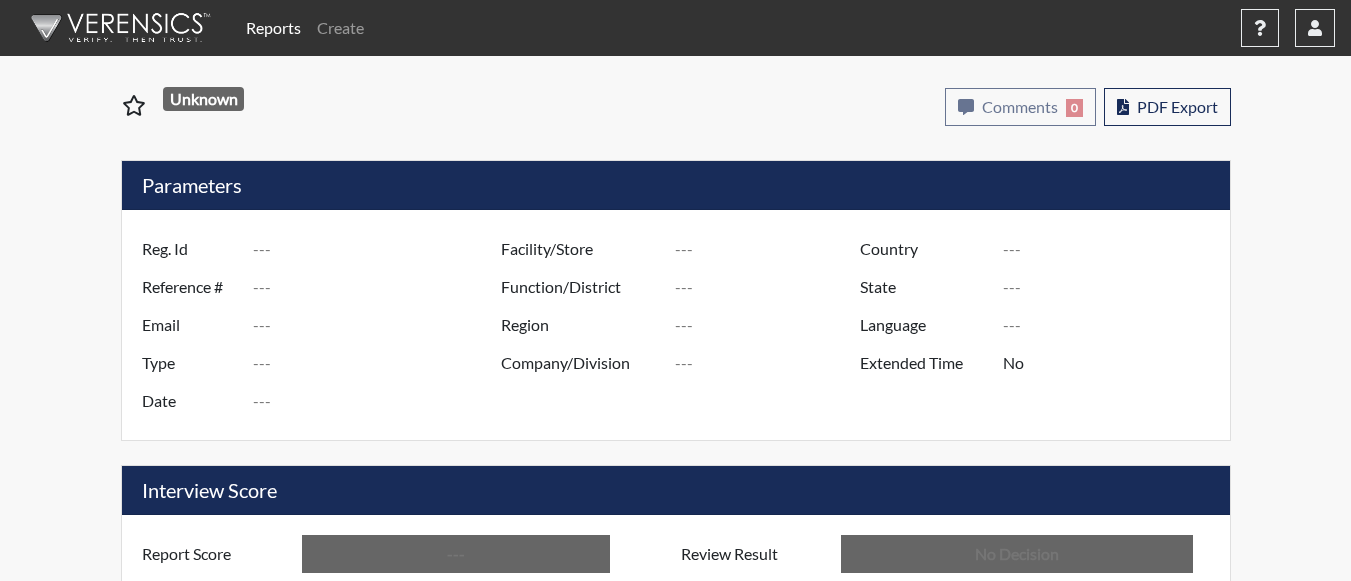 type on "cle8612" 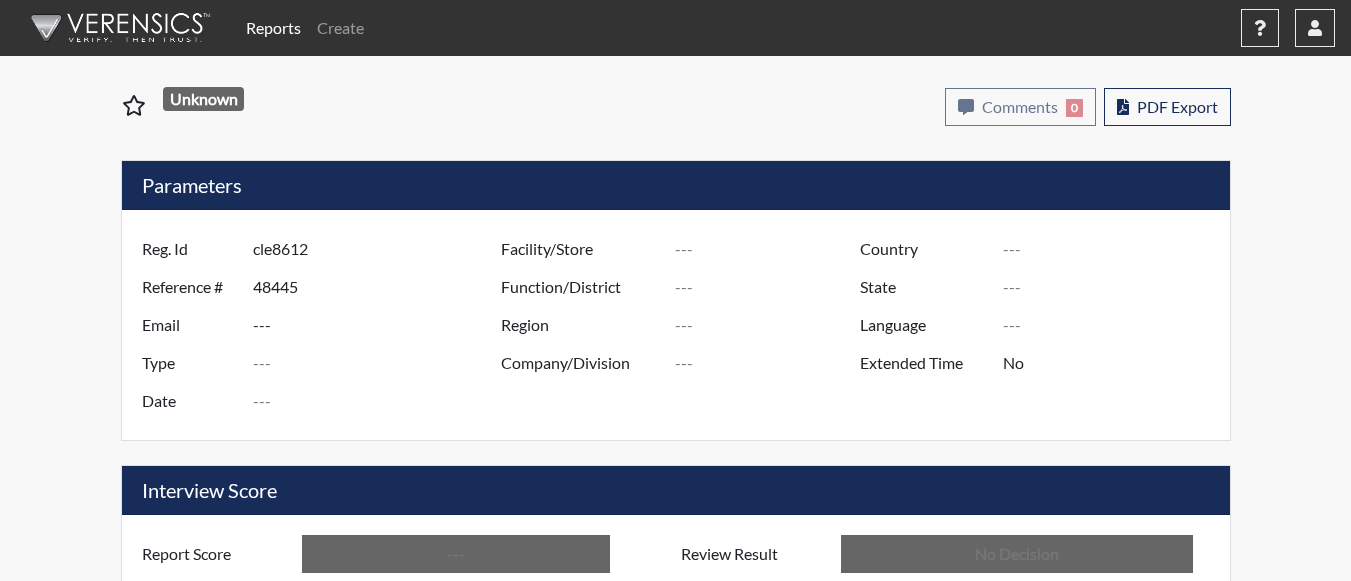 type on "Corrections Pre-Employment" 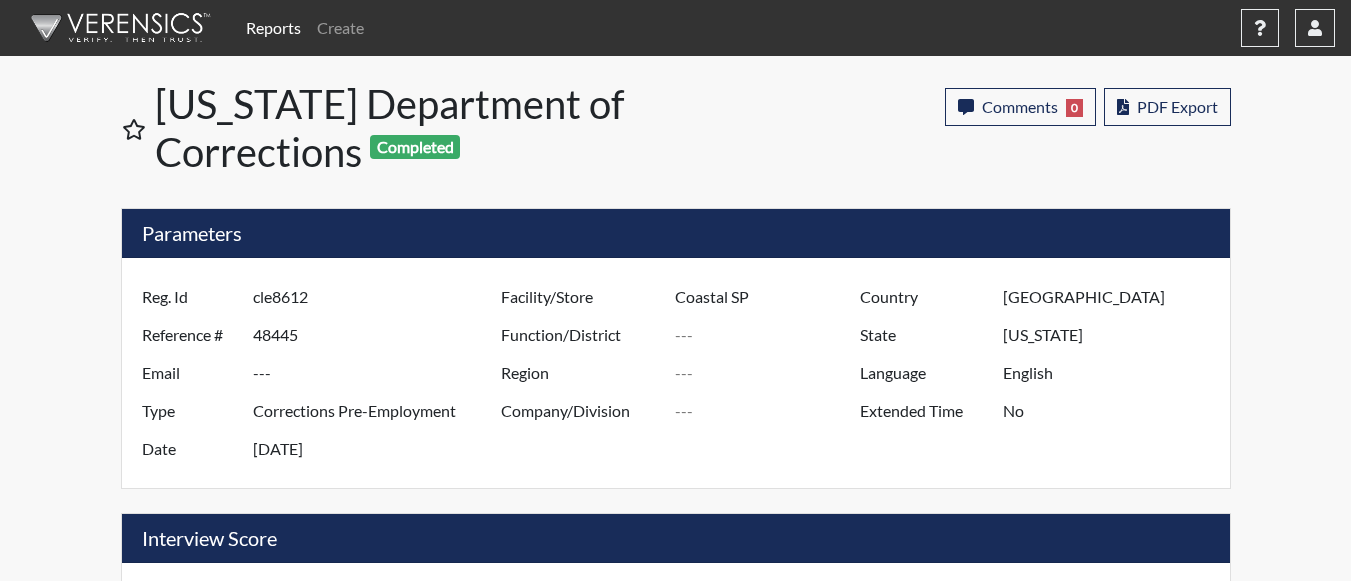 scroll, scrollTop: 49, scrollLeft: 0, axis: vertical 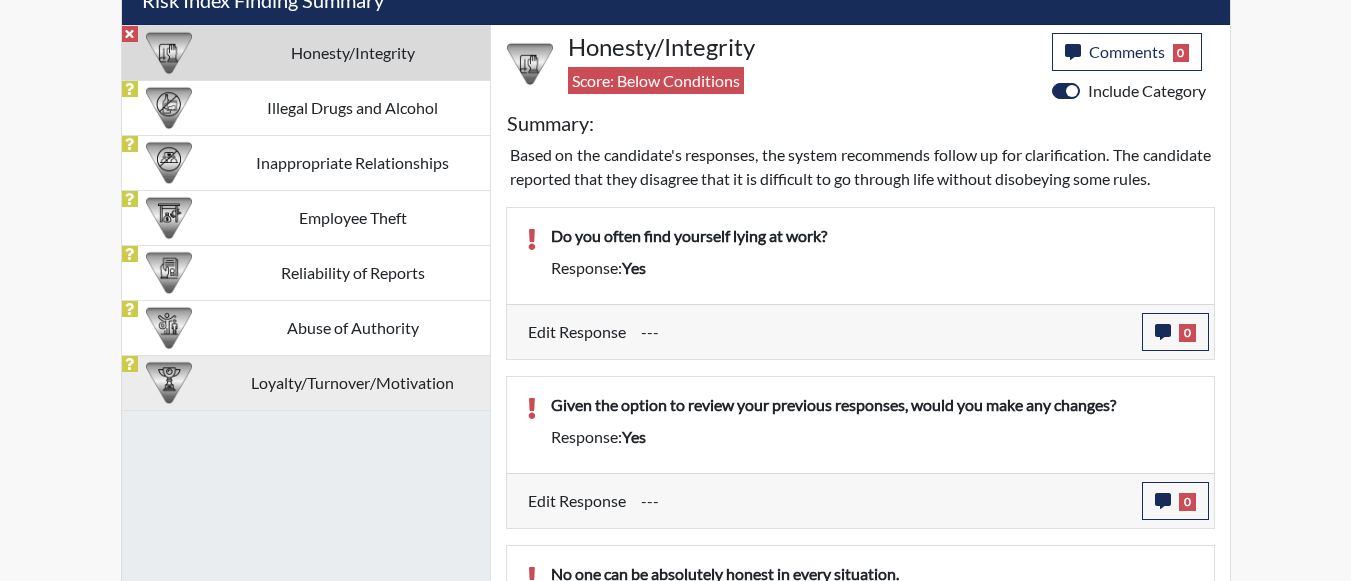 click on "Loyalty/Turnover/Motivation" at bounding box center (353, 382) 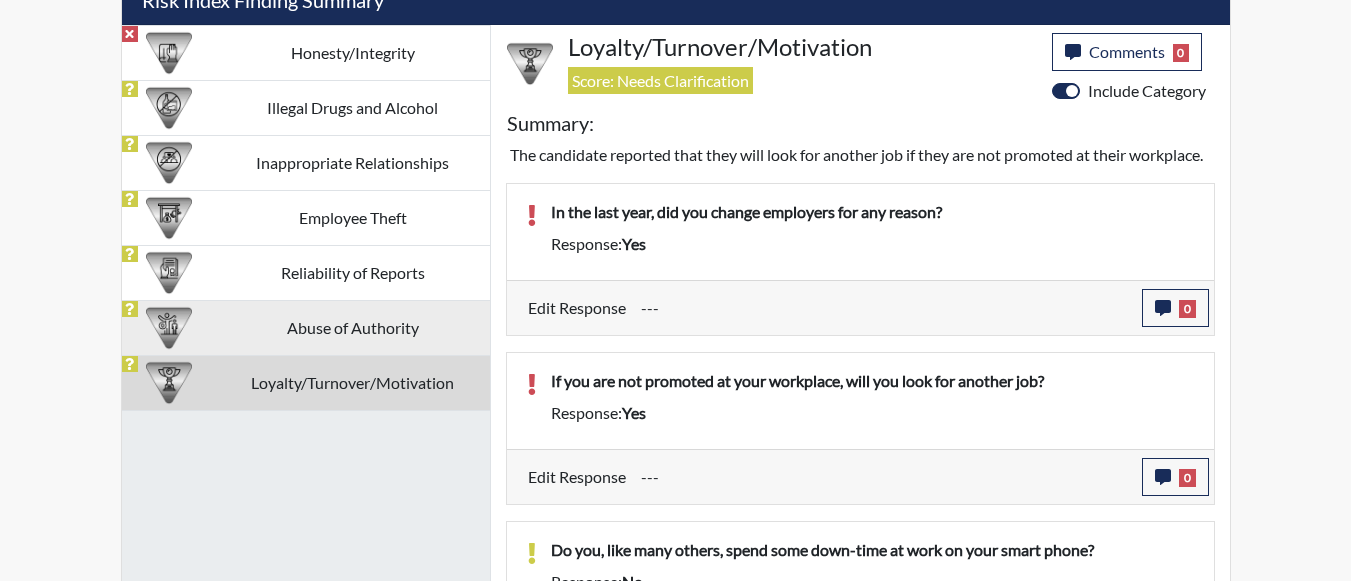 click on "Abuse of Authority" at bounding box center (353, 327) 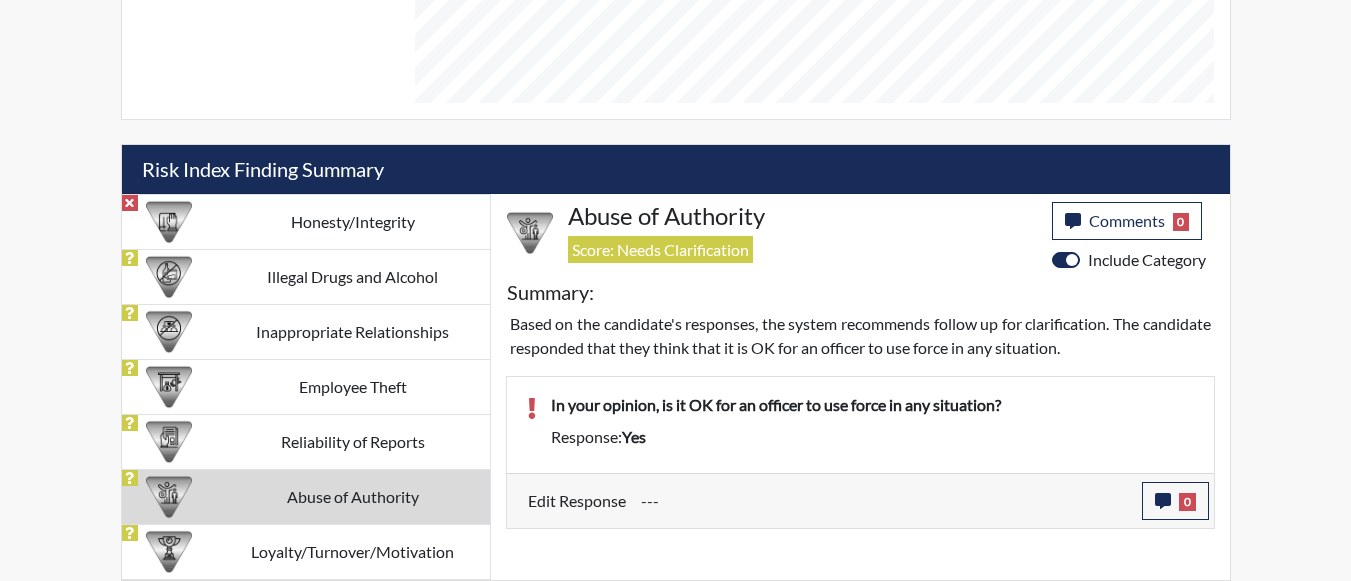 scroll, scrollTop: 1066, scrollLeft: 0, axis: vertical 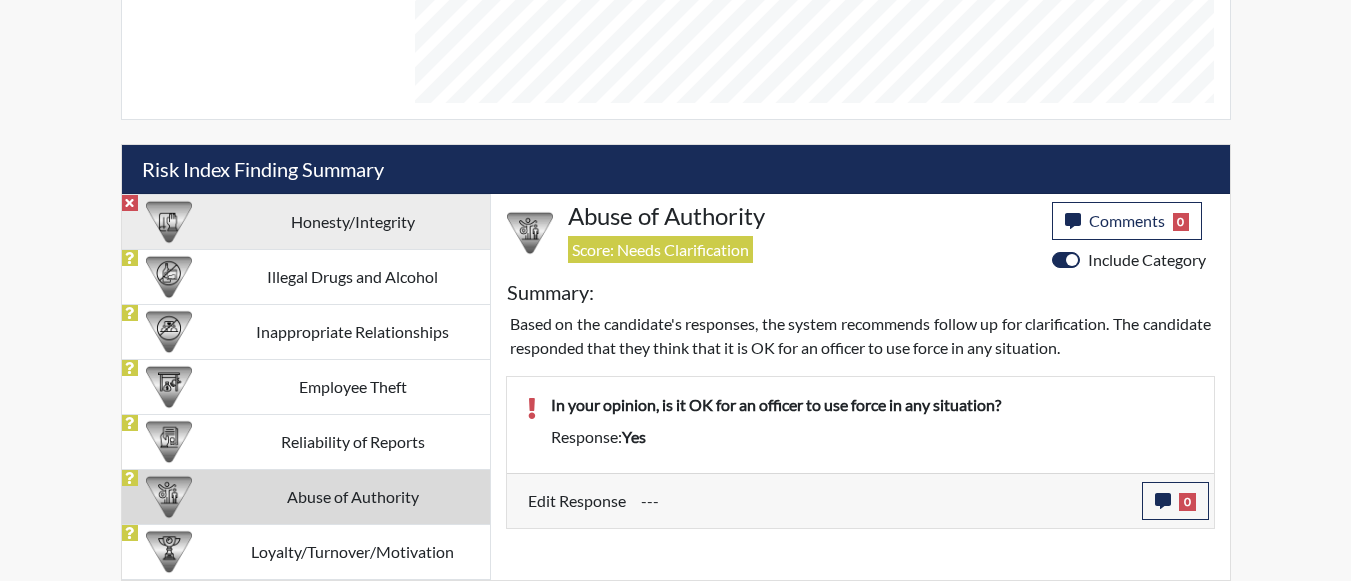 click on "Honesty/Integrity" at bounding box center (353, 221) 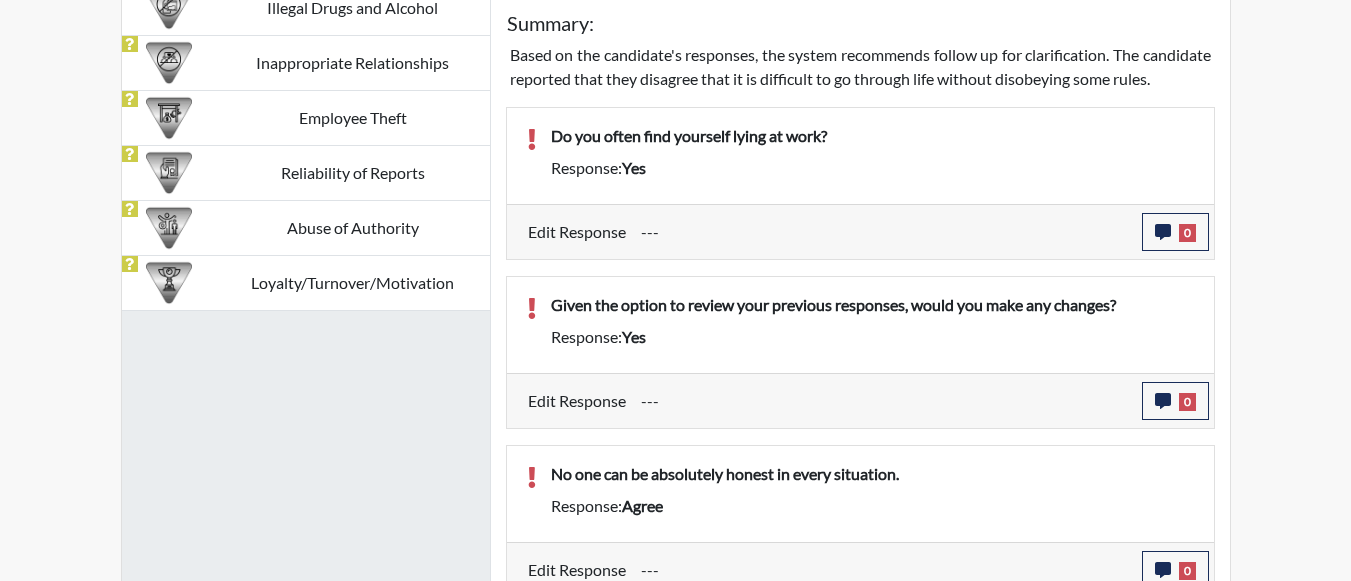 scroll, scrollTop: 1535, scrollLeft: 0, axis: vertical 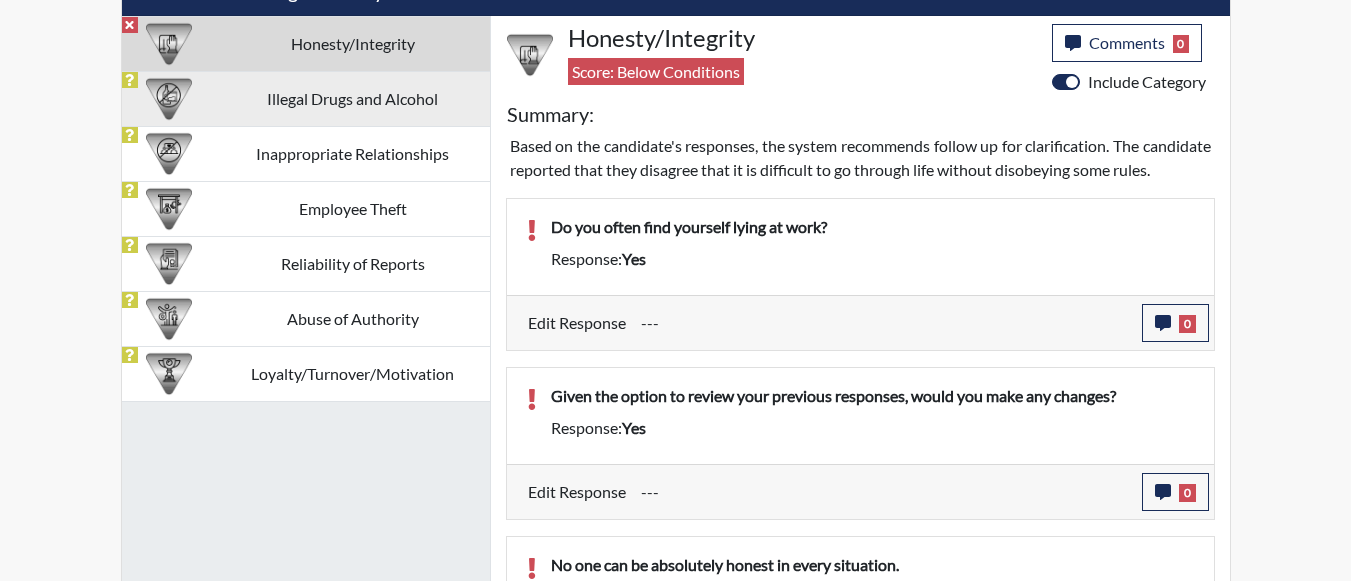 click on "Illegal Drugs and Alcohol" at bounding box center (353, 98) 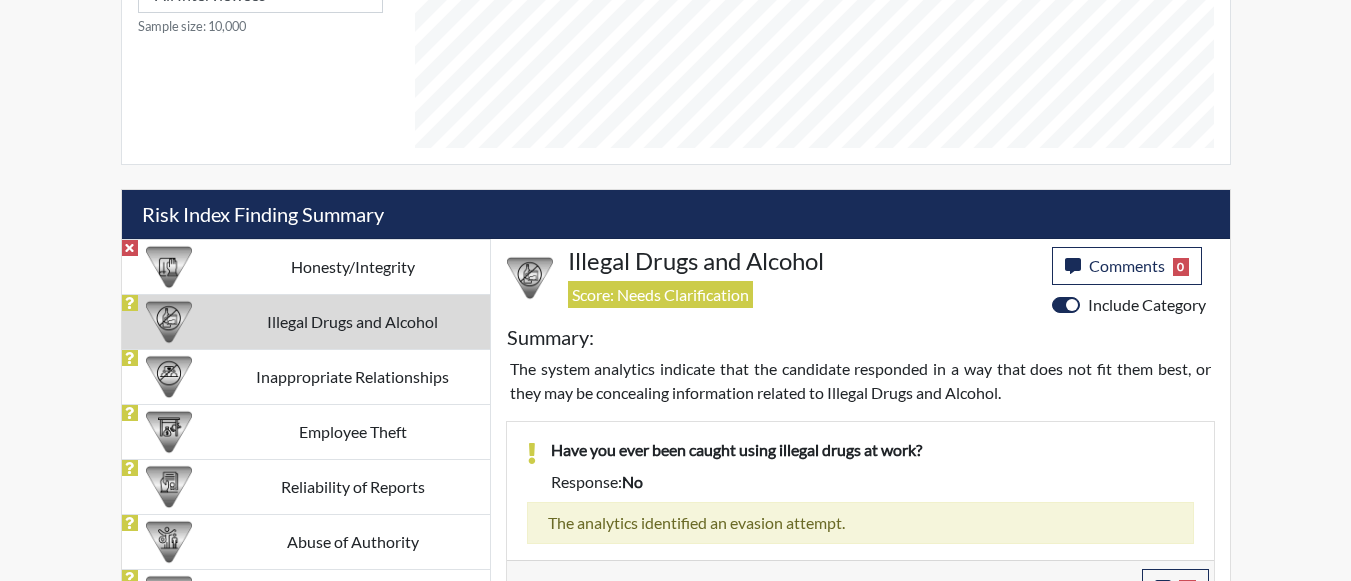 scroll, scrollTop: 1066, scrollLeft: 0, axis: vertical 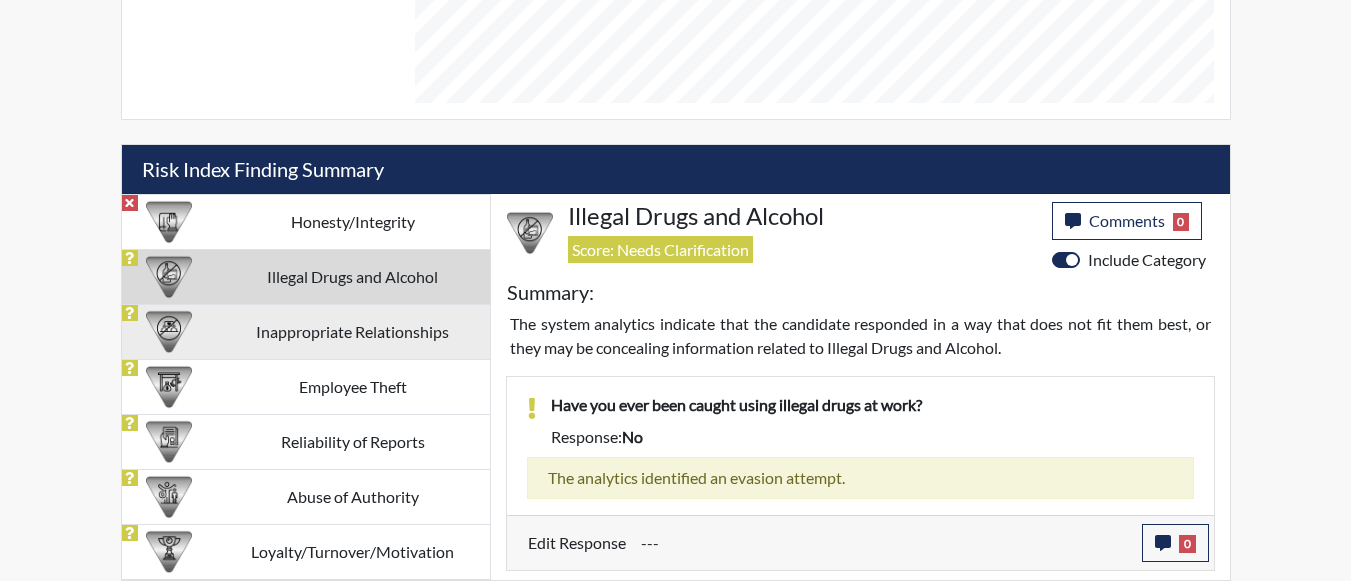 click on "Inappropriate Relationships" at bounding box center [353, 331] 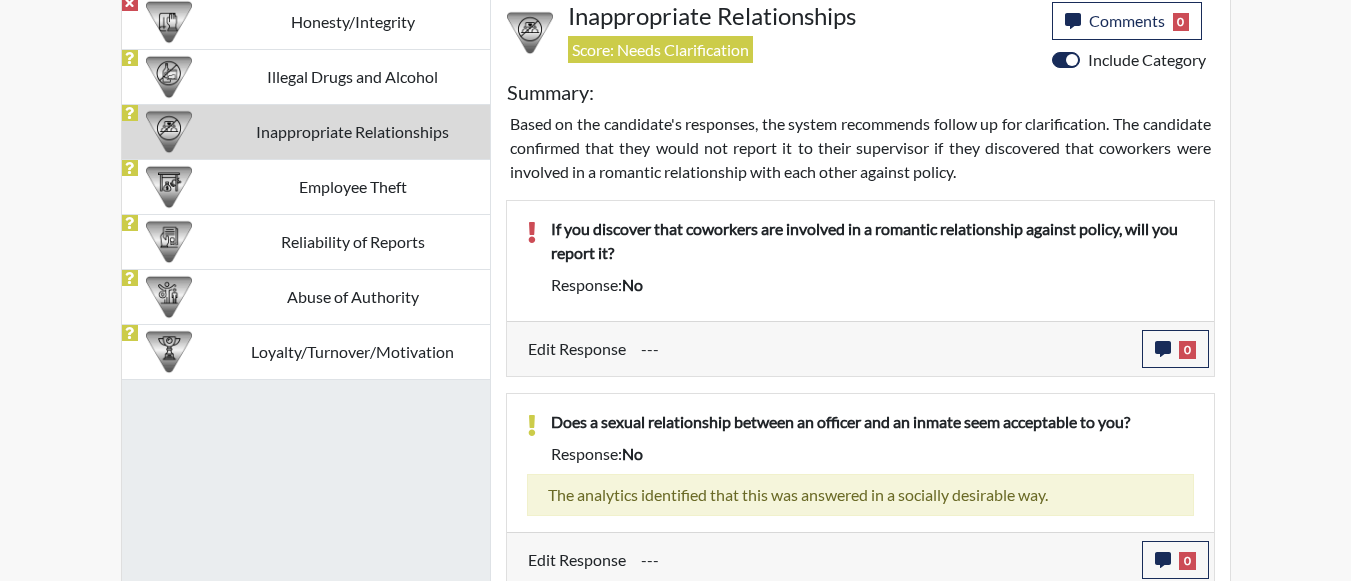 scroll, scrollTop: 1174, scrollLeft: 0, axis: vertical 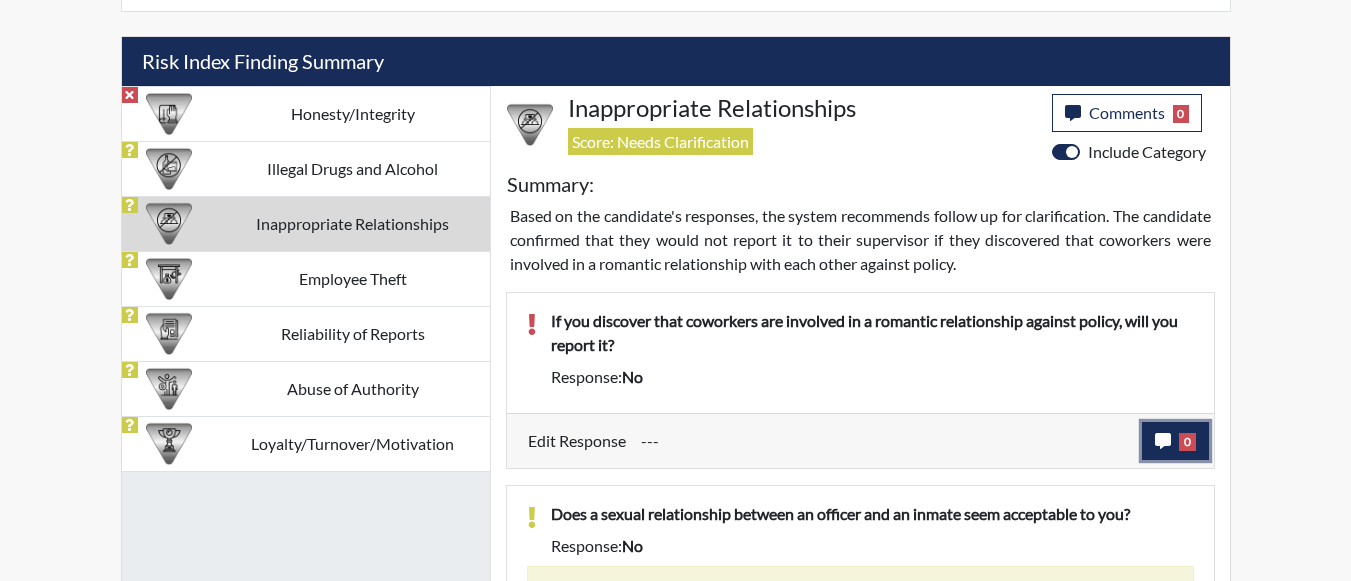 click on "0" at bounding box center [1175, 441] 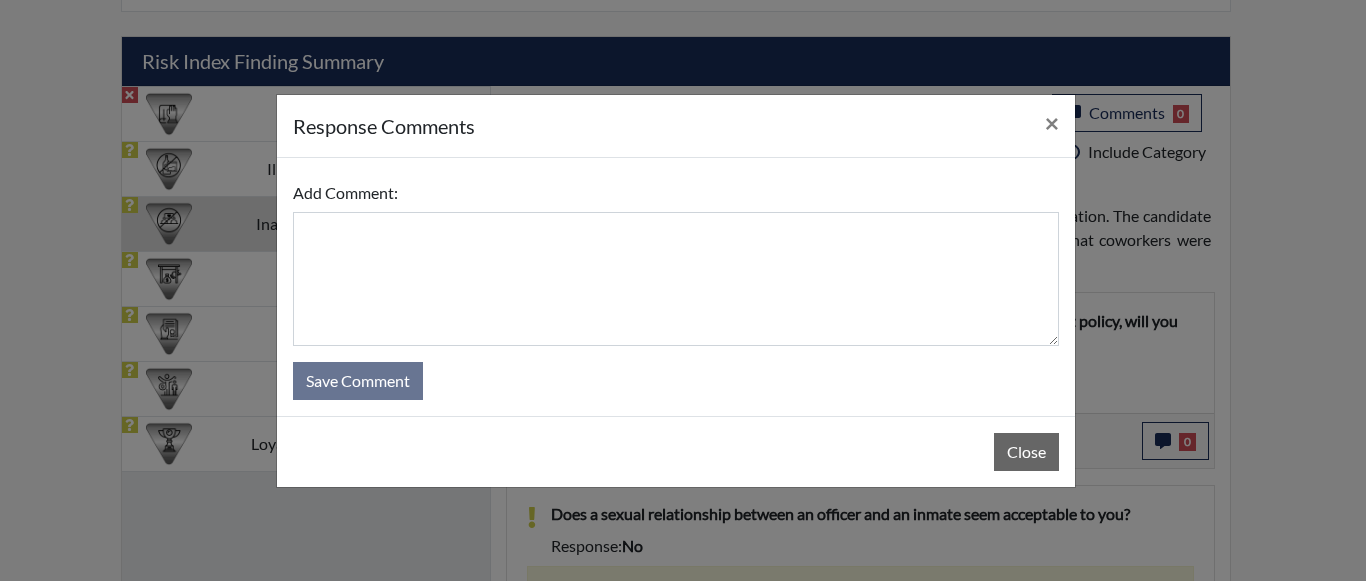 click at bounding box center (676, 279) 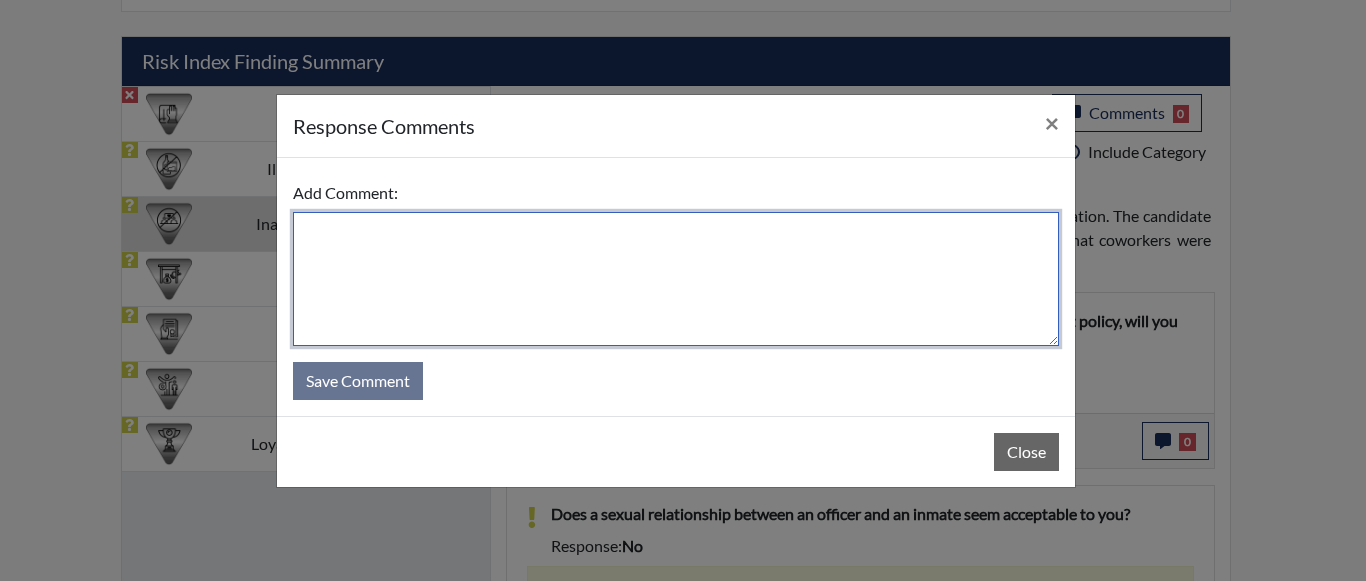 click at bounding box center (676, 279) 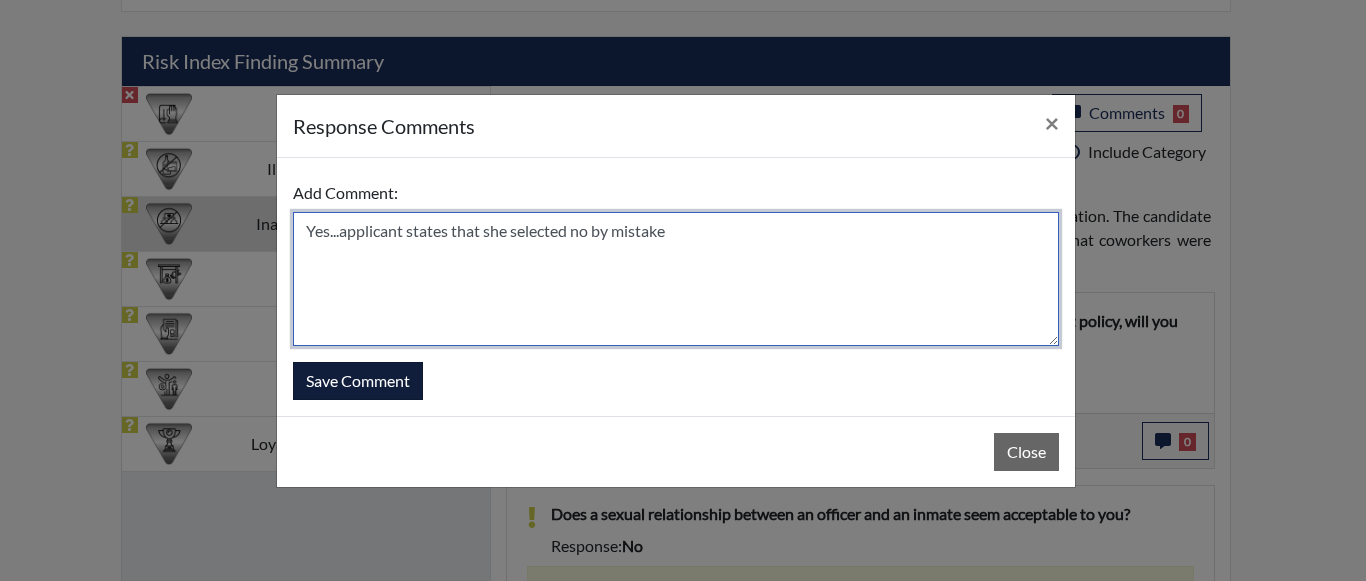 type on "Yes...applicant states that she selected no by mistake" 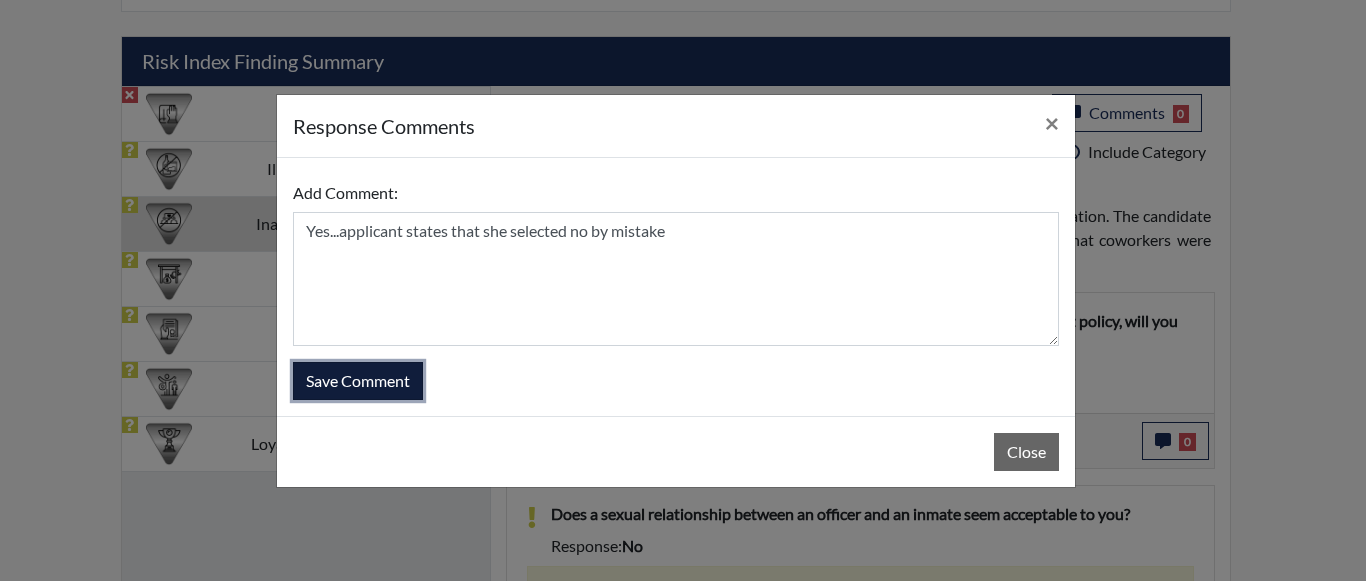 click on "Save Comment" at bounding box center [358, 381] 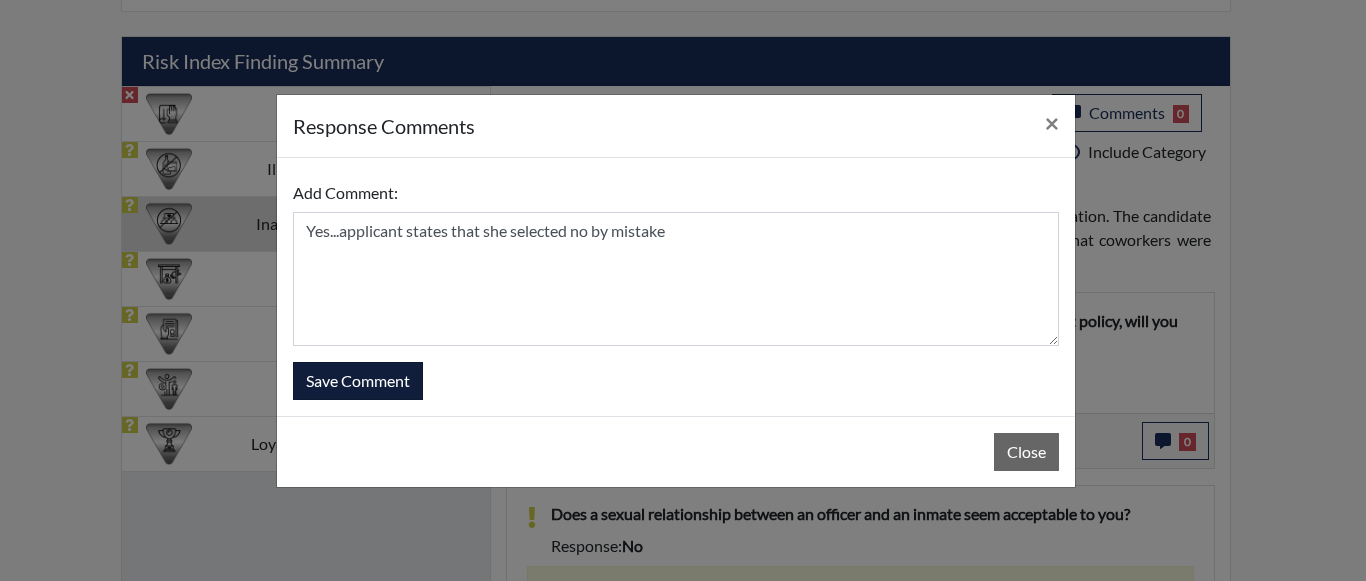 type 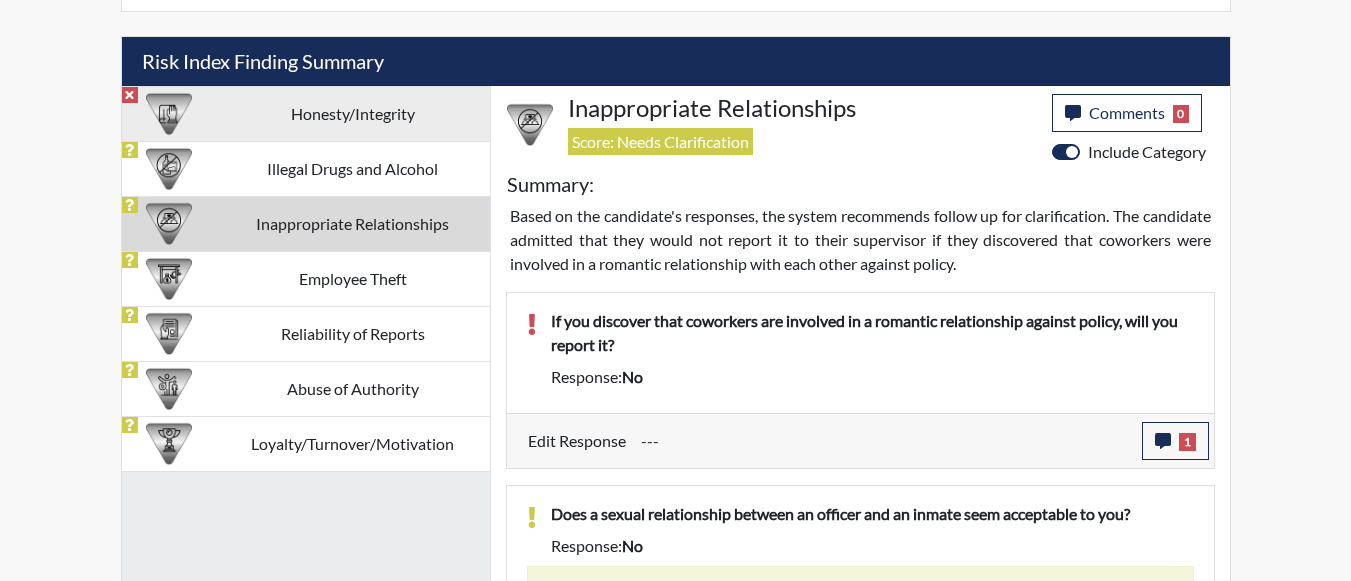 scroll, scrollTop: 999668, scrollLeft: 999169, axis: both 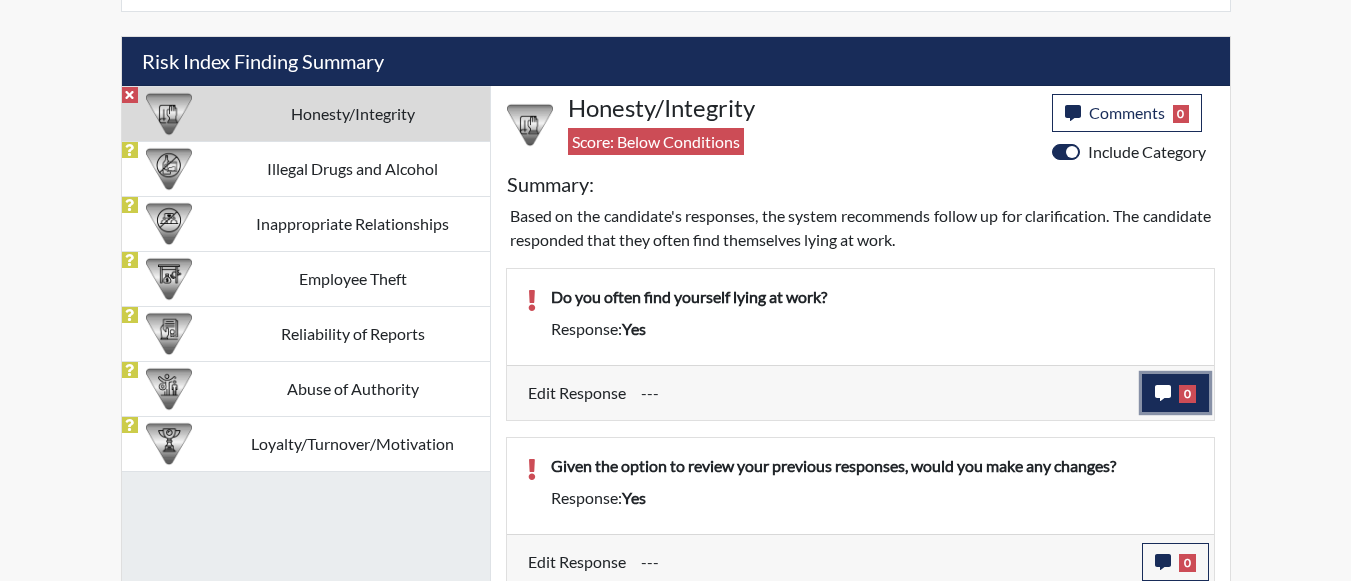 click 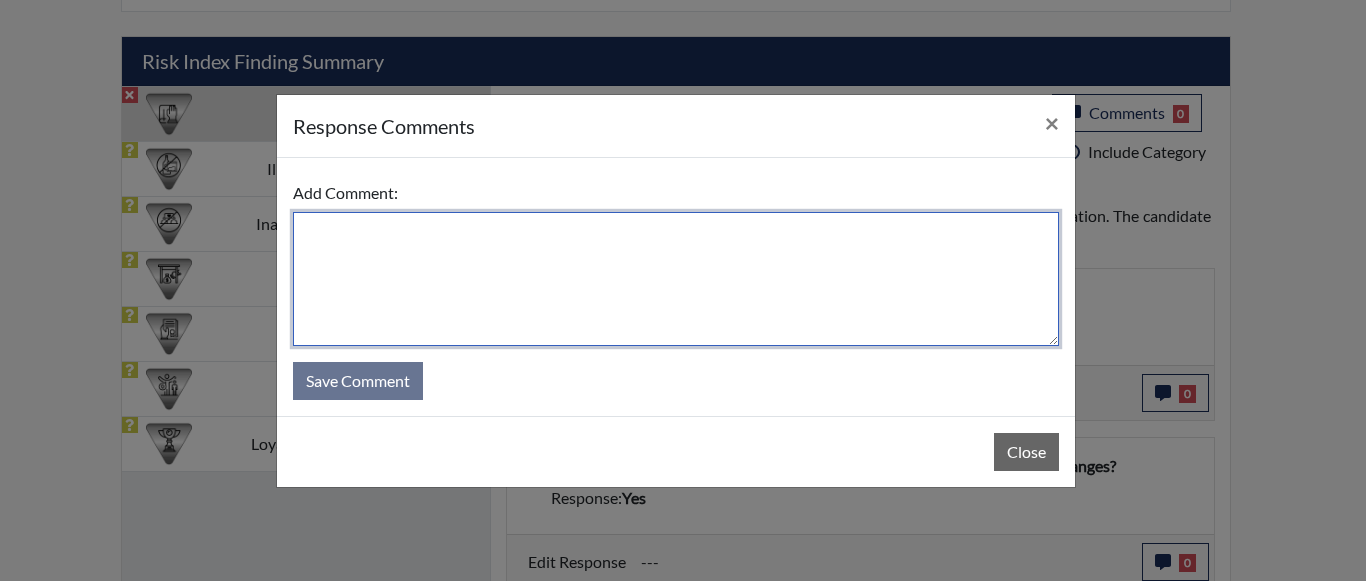 drag, startPoint x: 785, startPoint y: 218, endPoint x: 797, endPoint y: 251, distance: 35.1141 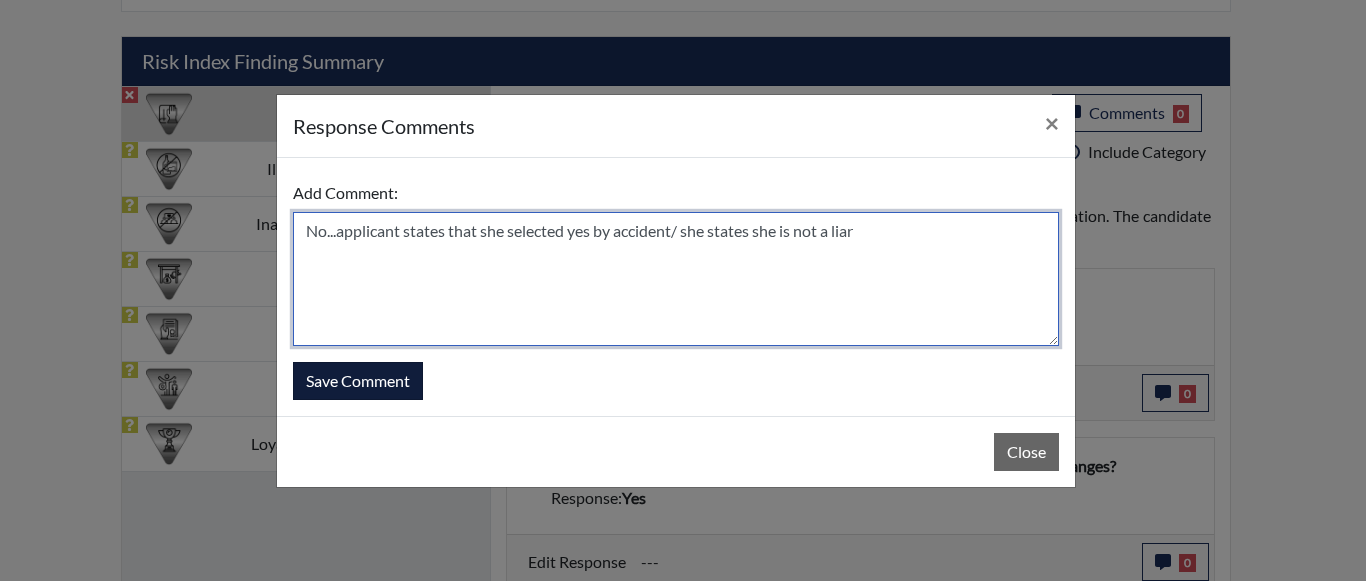 type on "No...applicant states that she selected yes by accident/ she states she is not a liar" 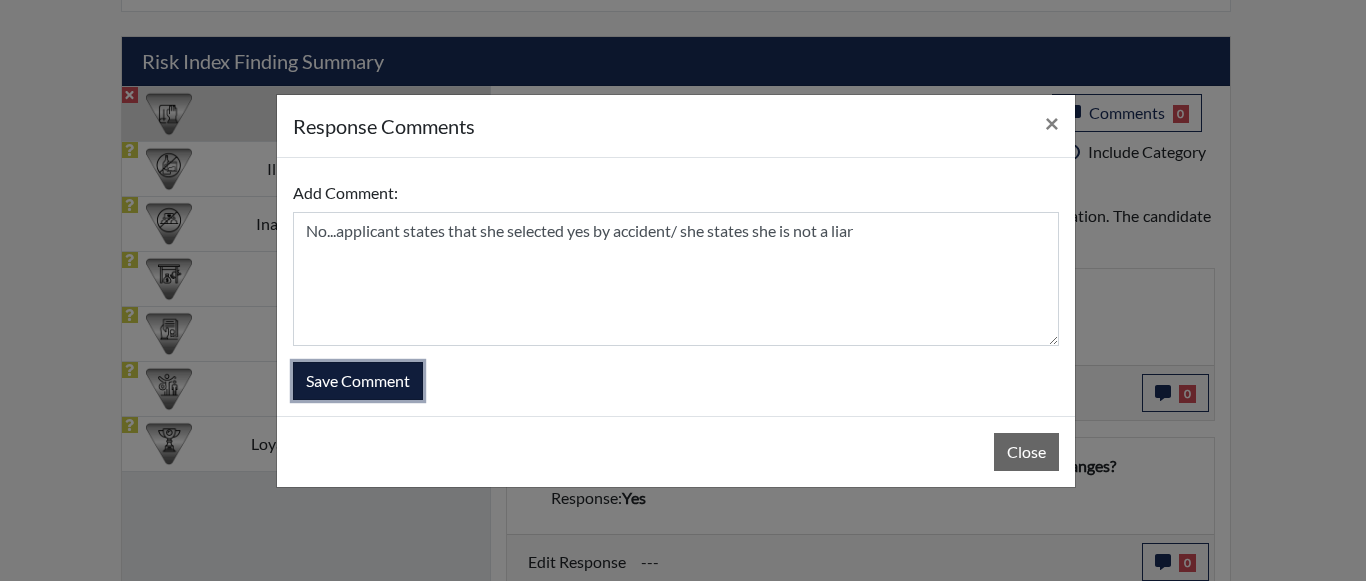 click on "Save Comment" at bounding box center [358, 381] 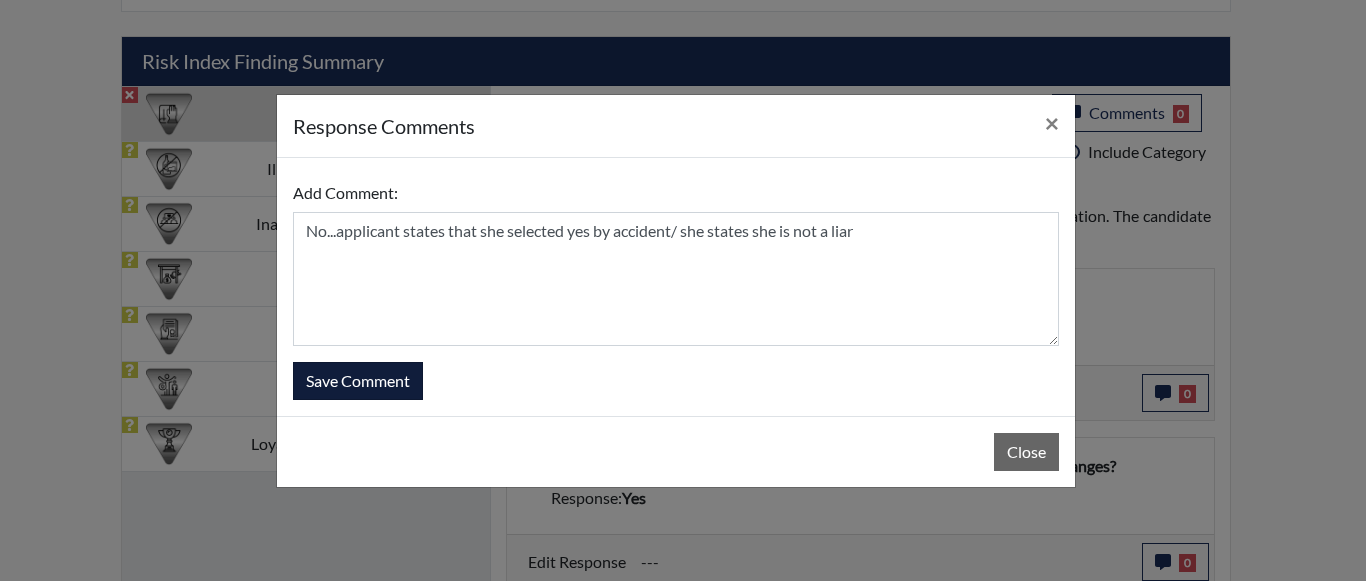 type 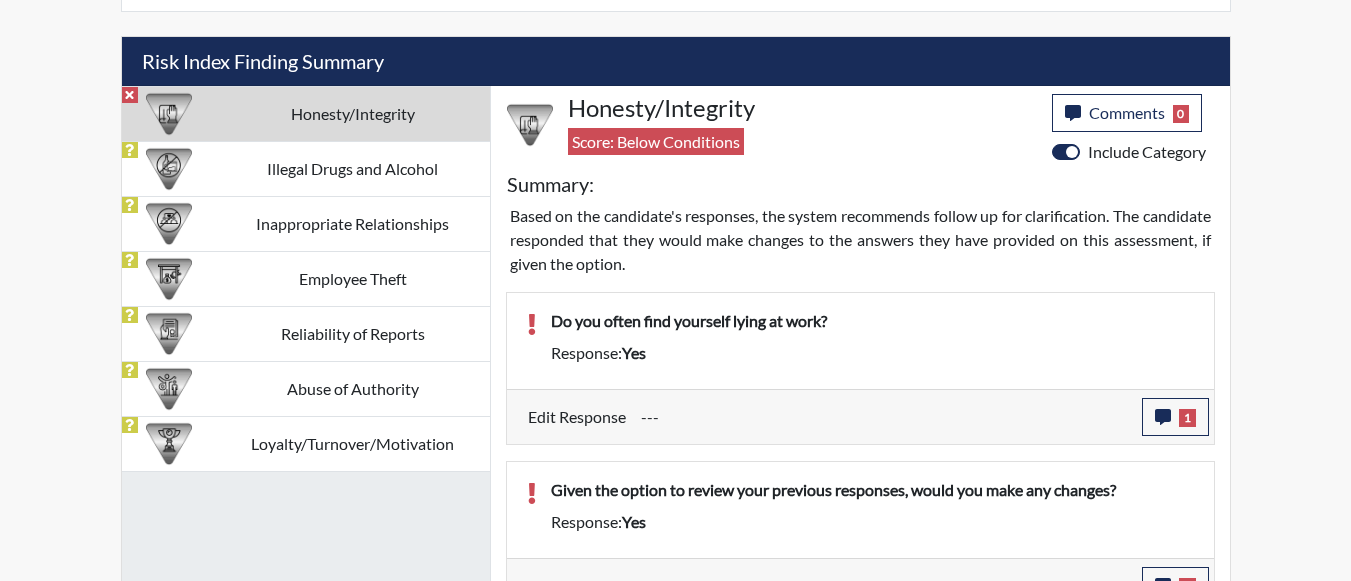 scroll, scrollTop: 999668, scrollLeft: 999169, axis: both 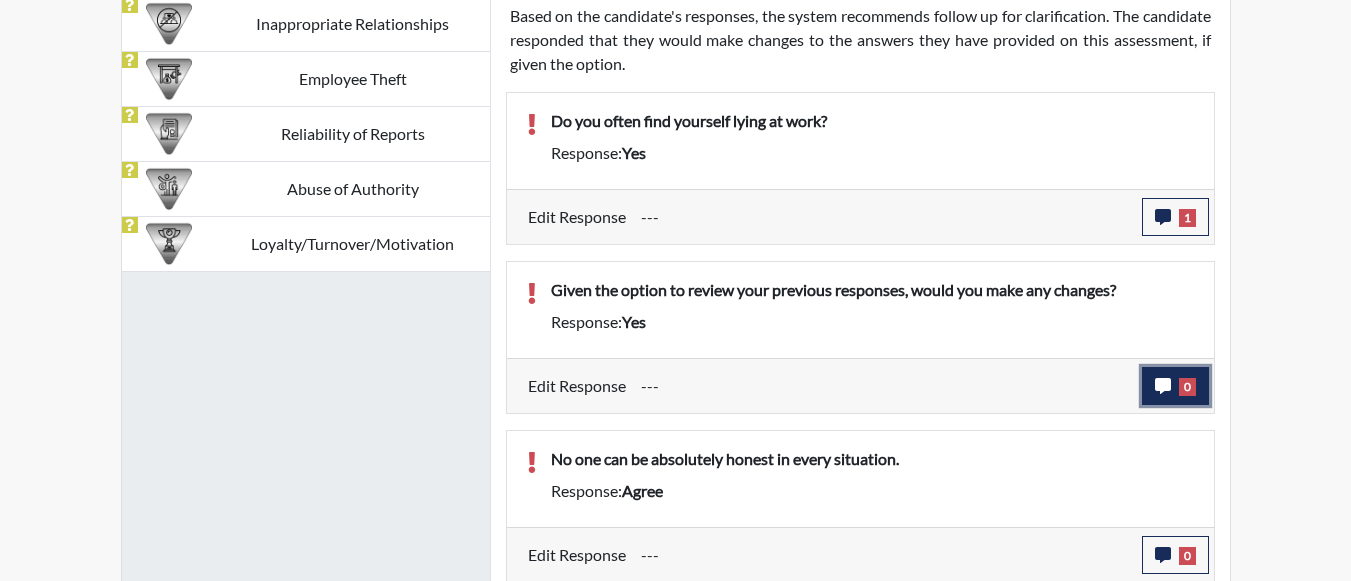 click on "0" at bounding box center (1175, 386) 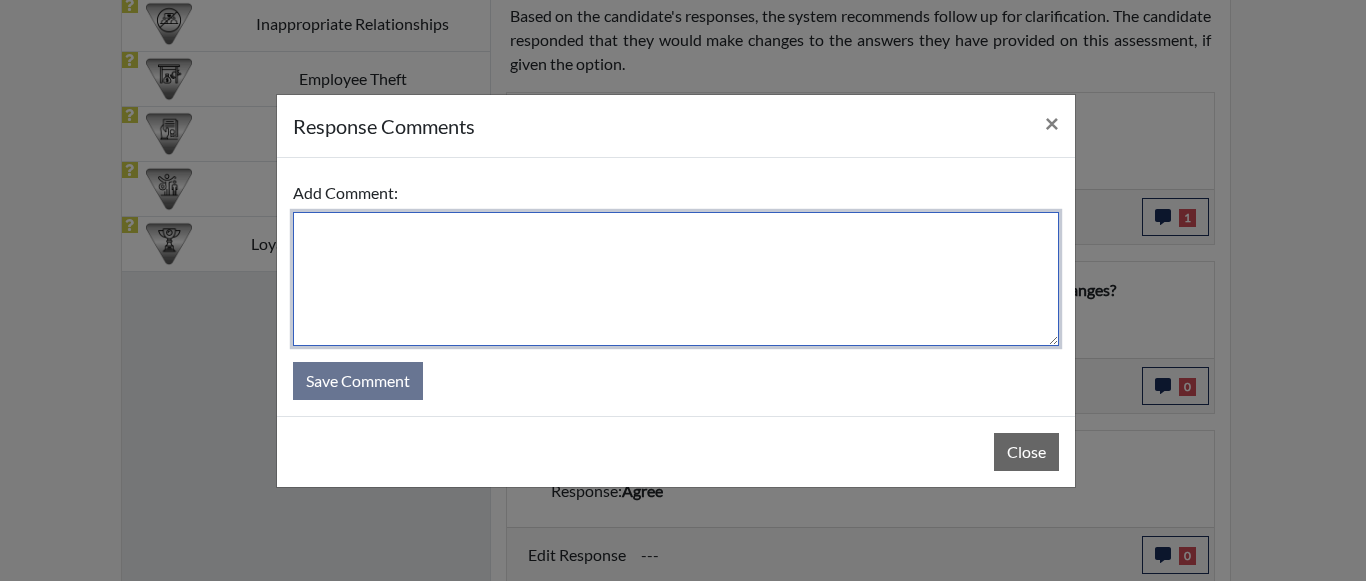 click at bounding box center [676, 279] 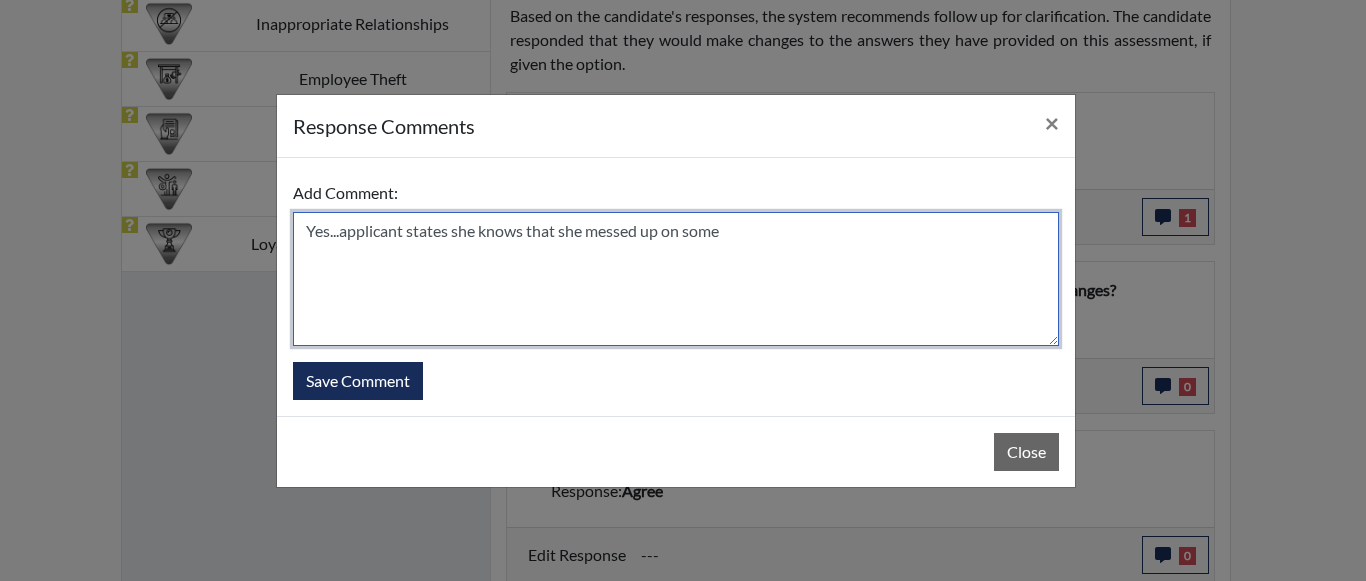 type on "Yes...applicant states she knows that she messed up on some" 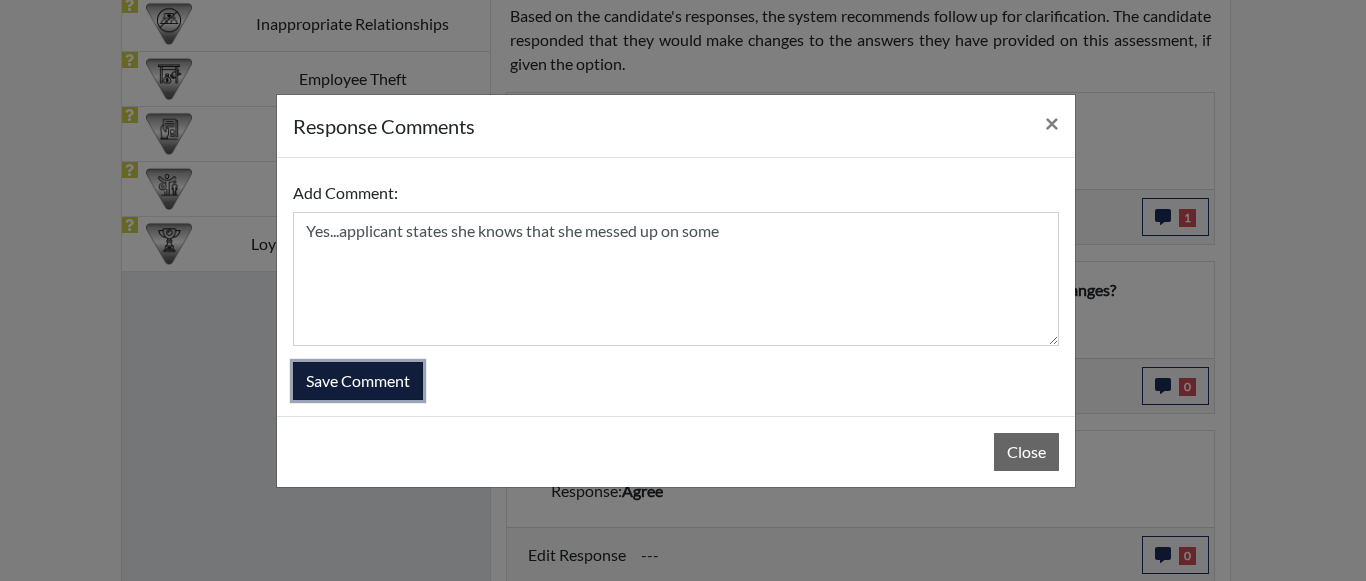 type 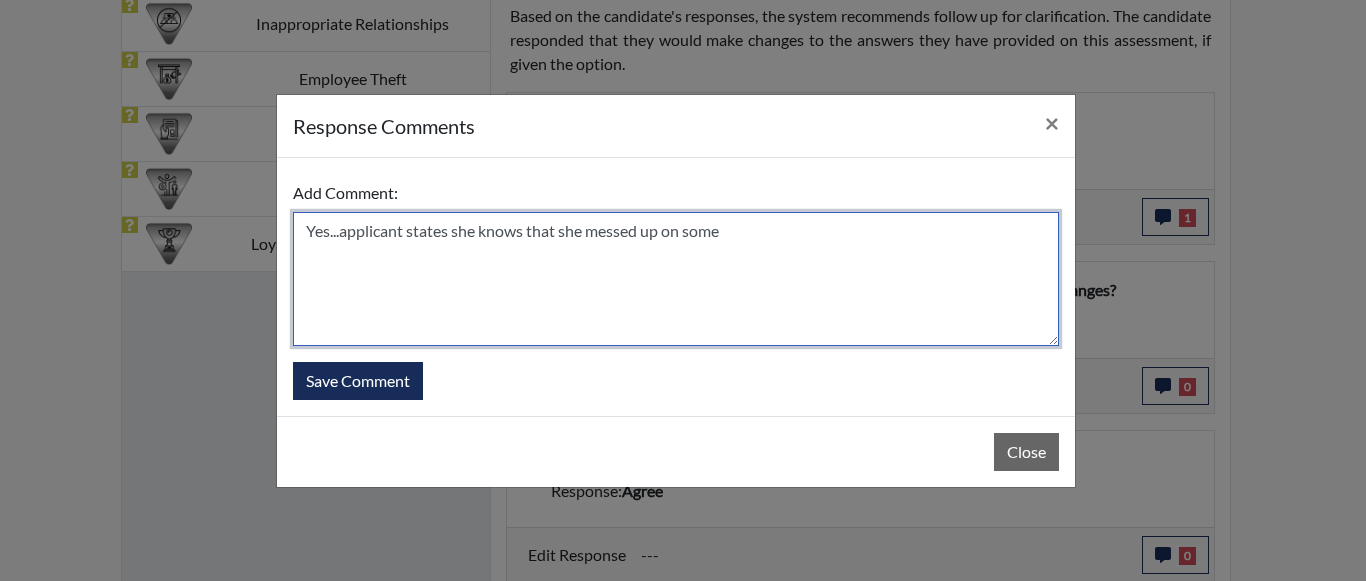 click on "Yes...applicant states she knows that she messed up on some" at bounding box center (676, 279) 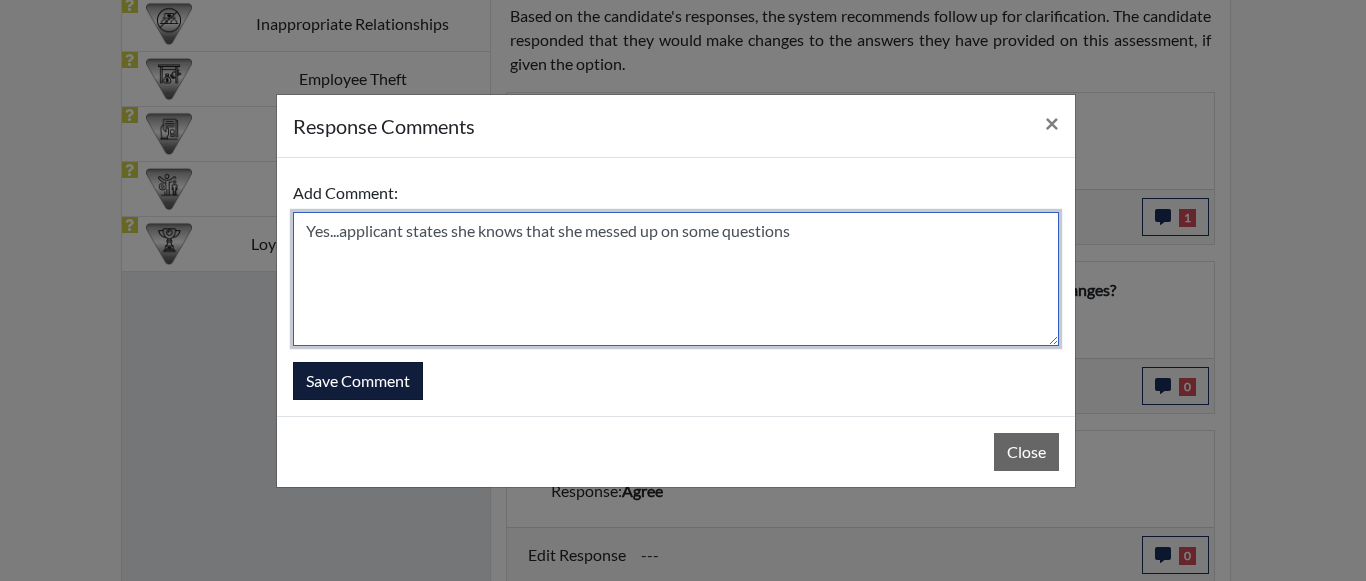 type on "Yes...applicant states she knows that she messed up on some questions" 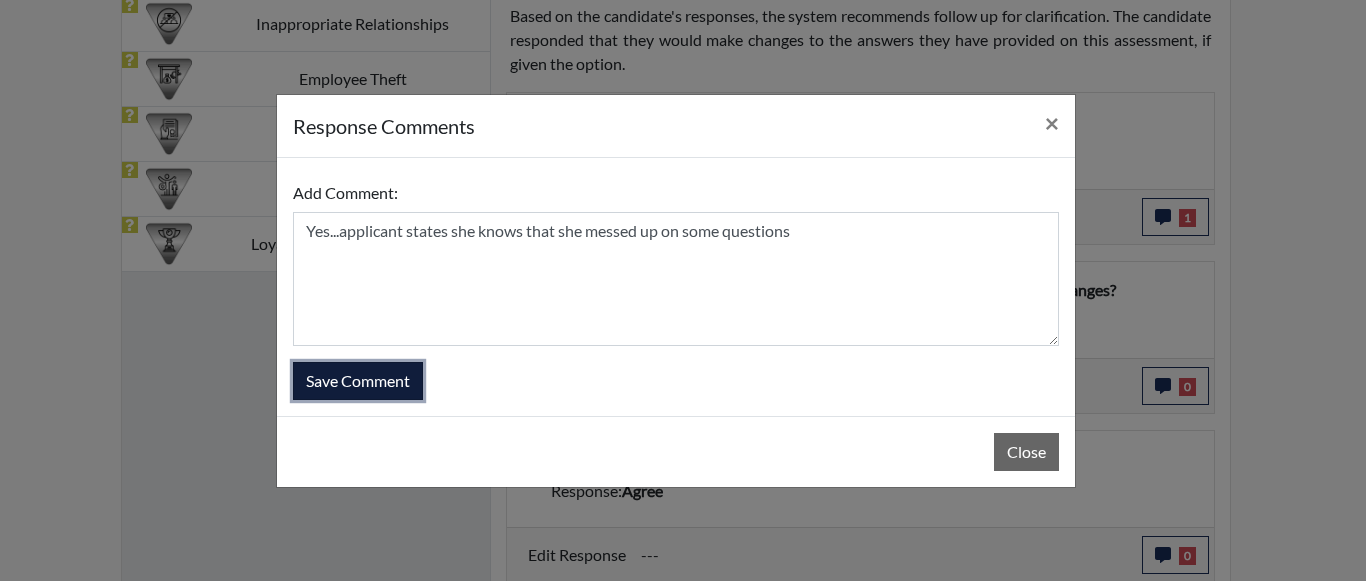 click on "Save Comment" at bounding box center (358, 381) 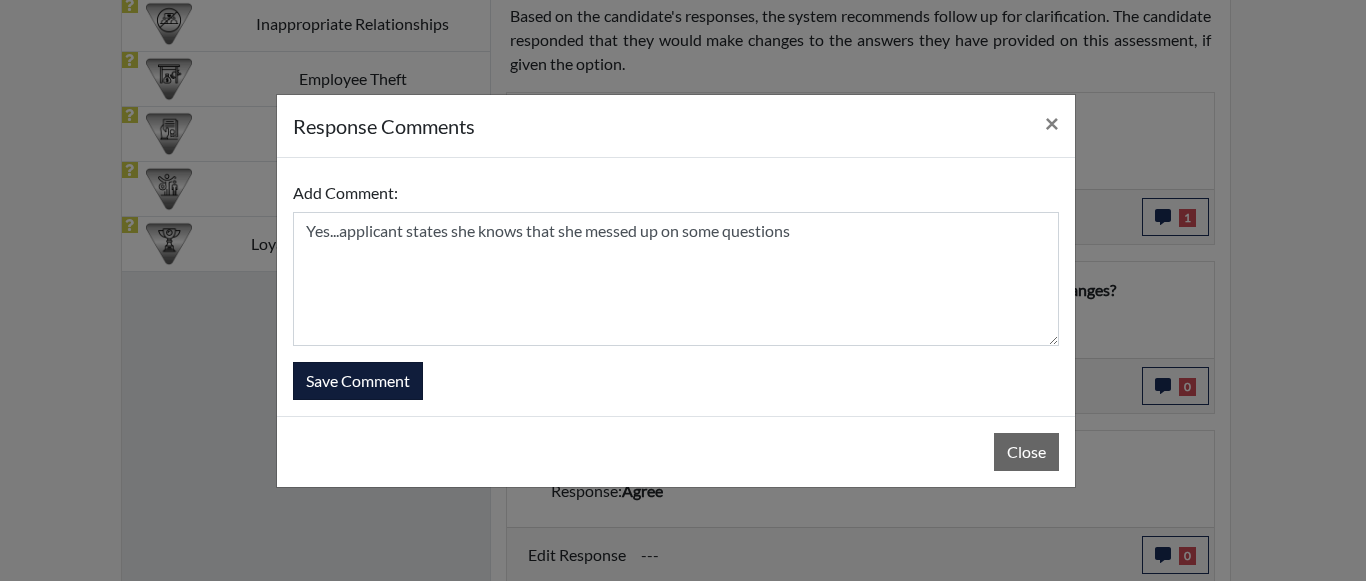 type 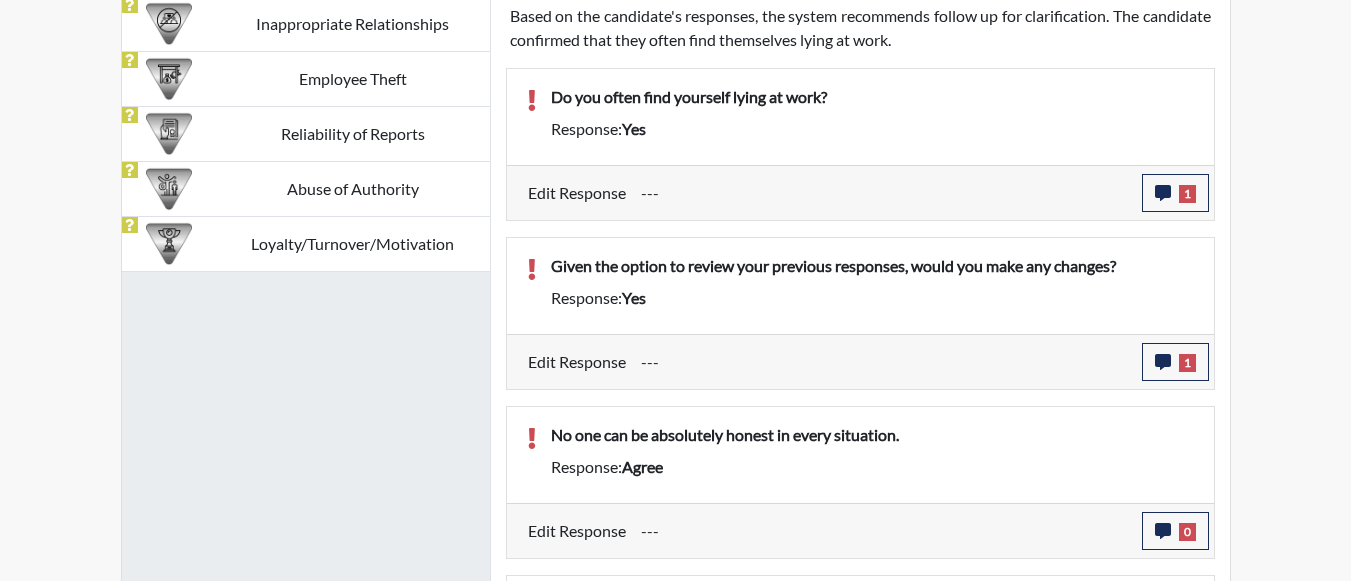 scroll, scrollTop: 999668, scrollLeft: 999169, axis: both 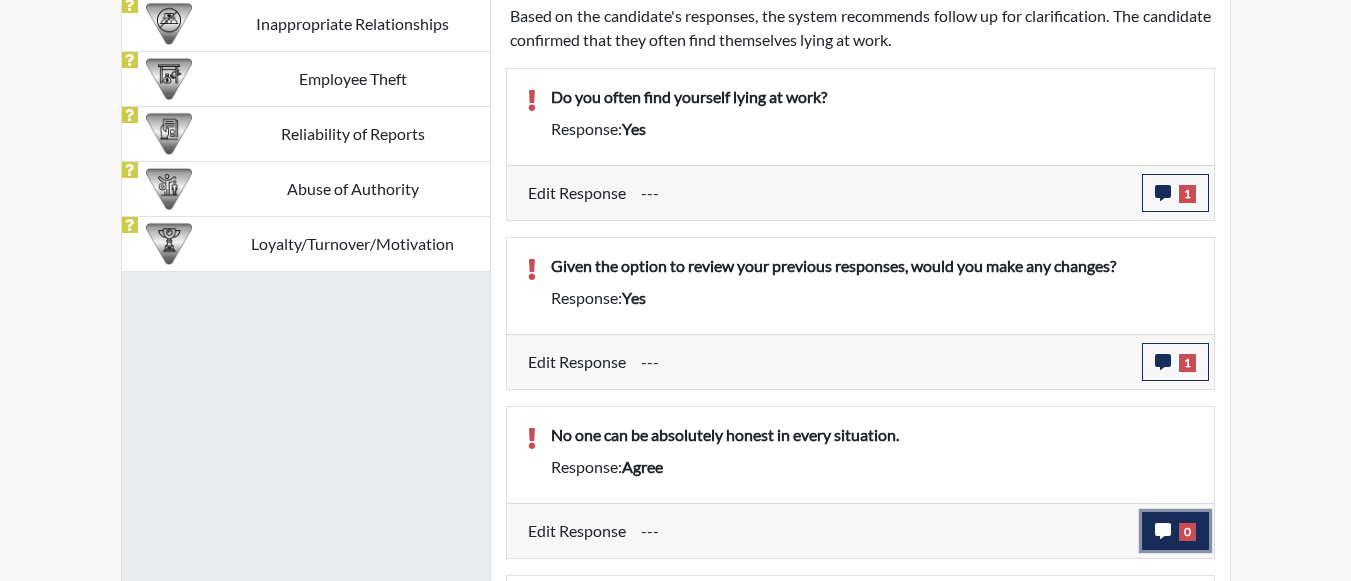 click on "0" at bounding box center [1175, 531] 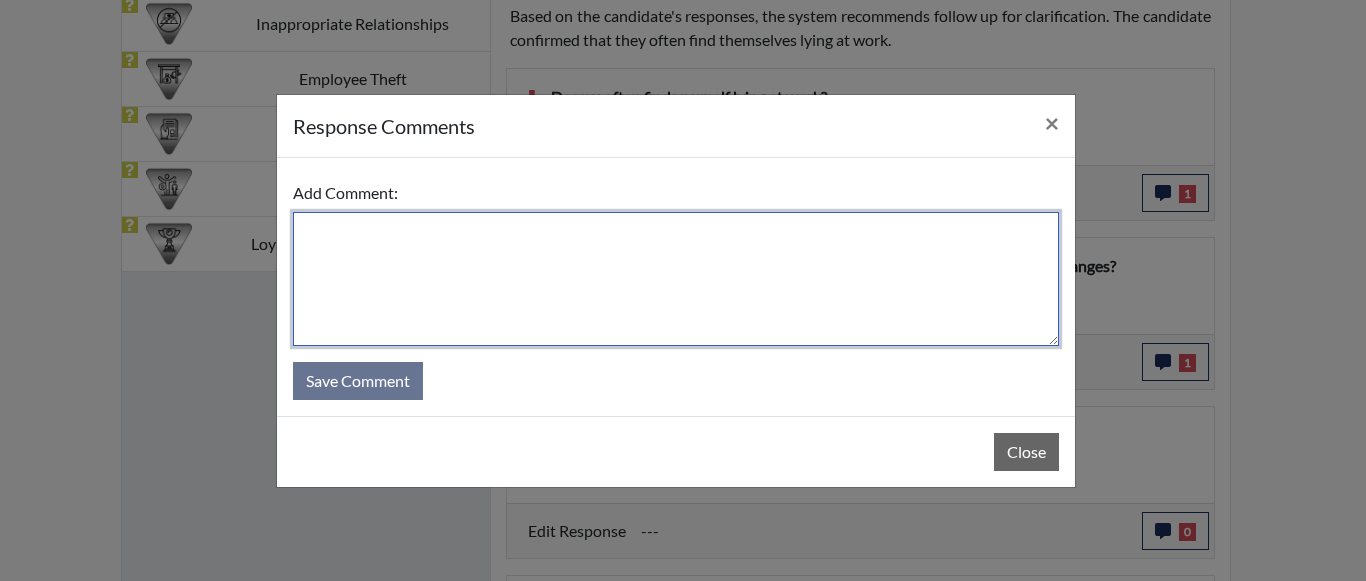 click at bounding box center (676, 279) 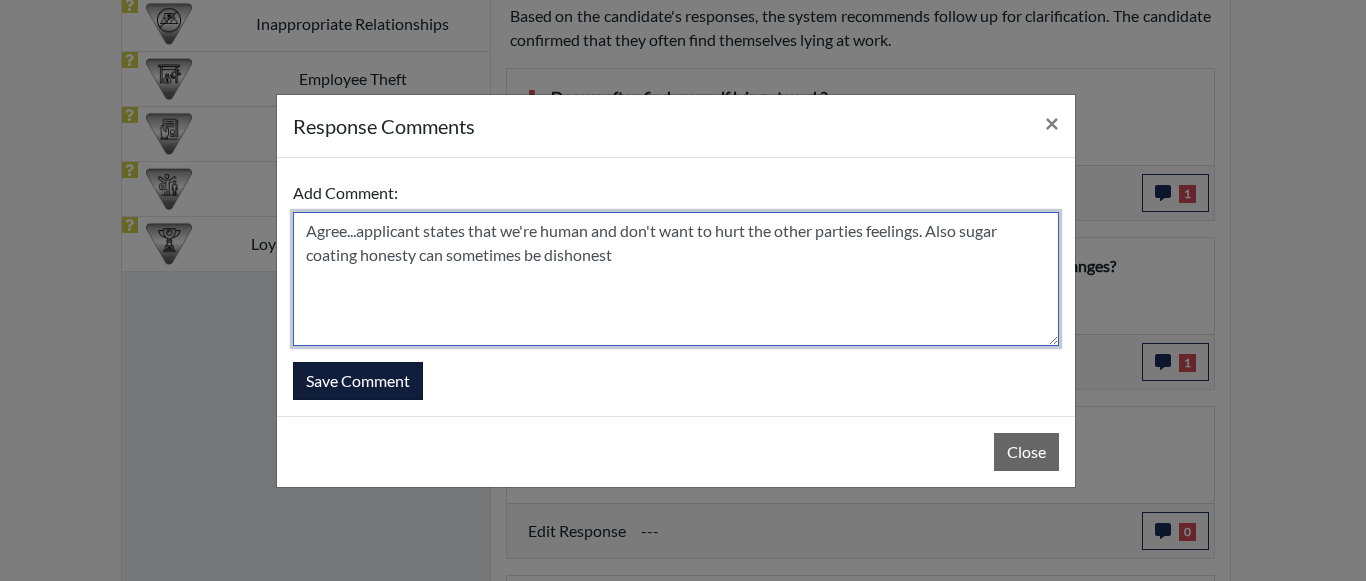type on "Agree...applicant states that we're human and don't want to hurt the other parties feelings. Also sugar coating honesty can sometimes be dishonest" 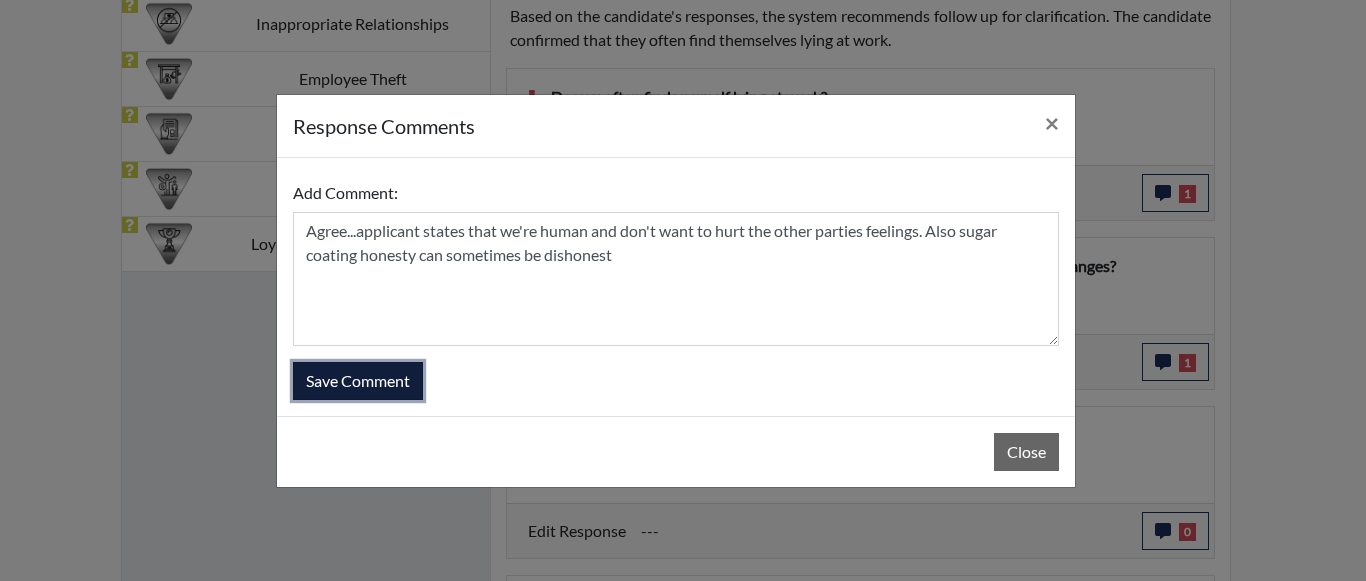 click on "Save Comment" at bounding box center [358, 381] 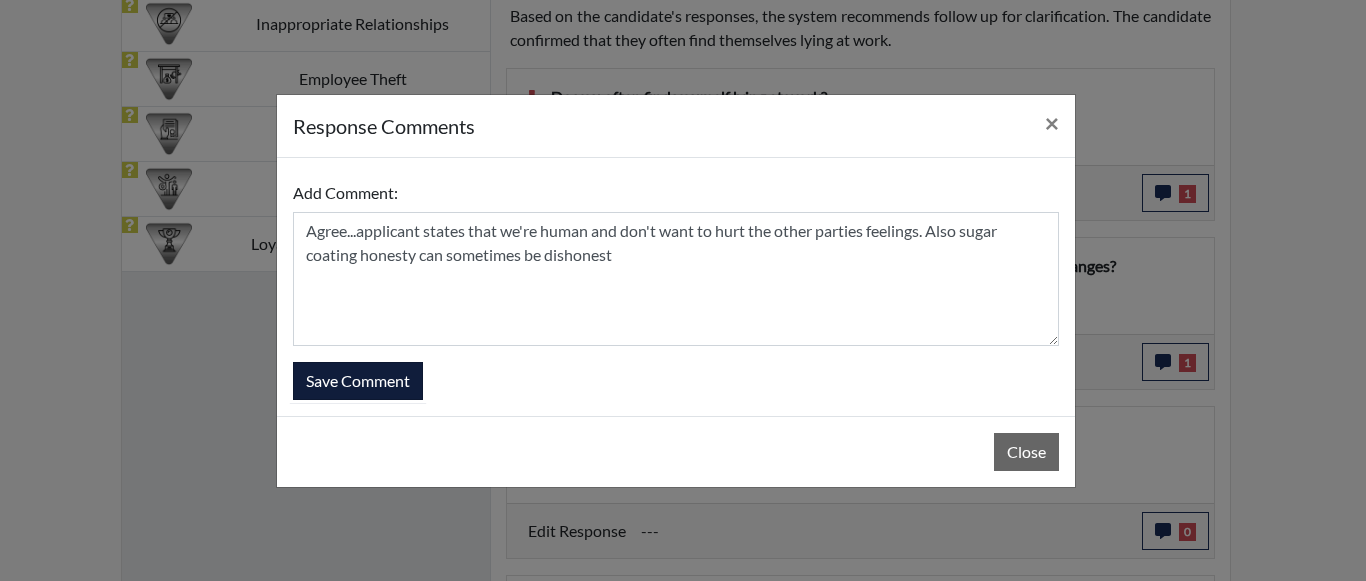 type 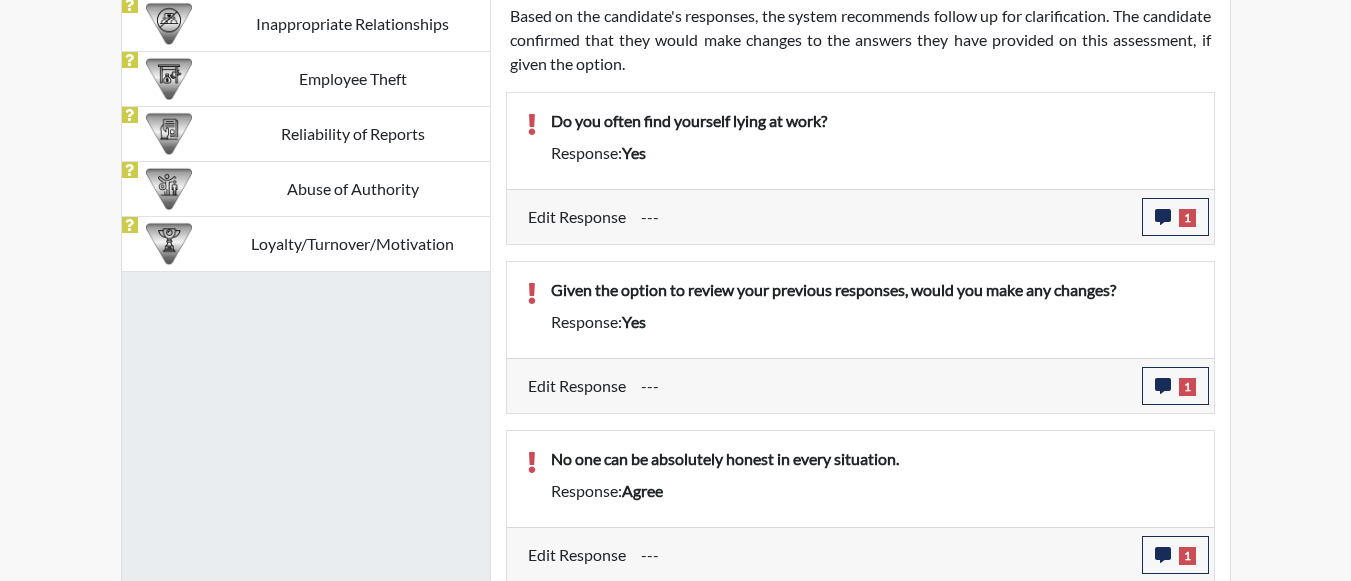 scroll, scrollTop: 999668, scrollLeft: 999169, axis: both 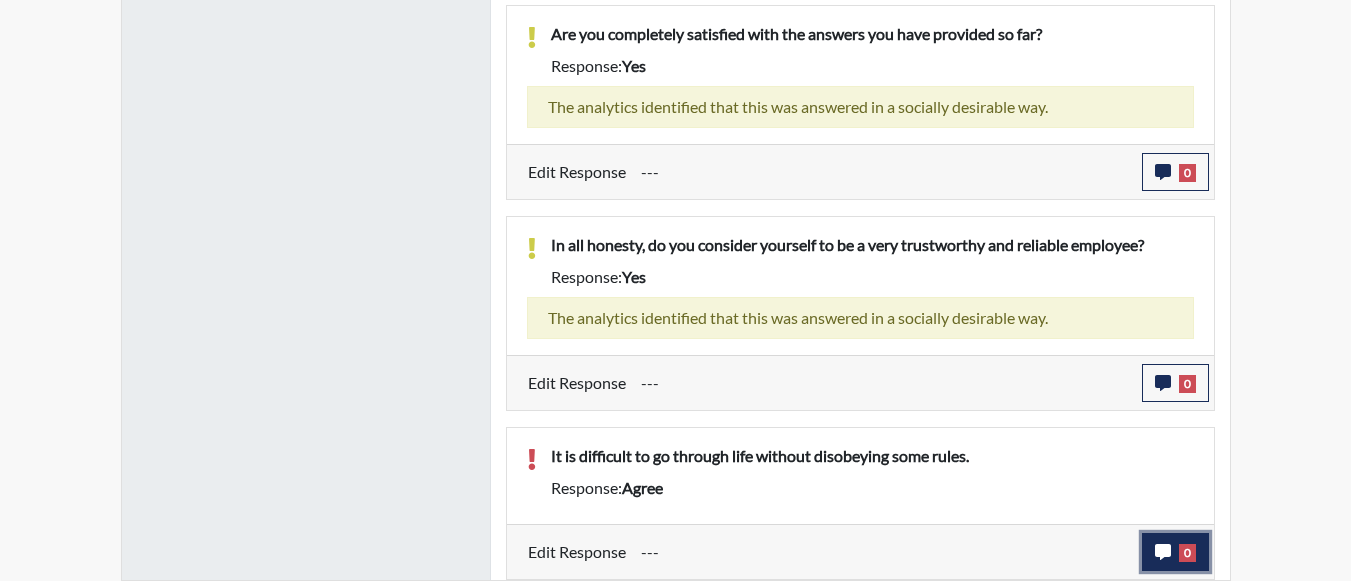 click 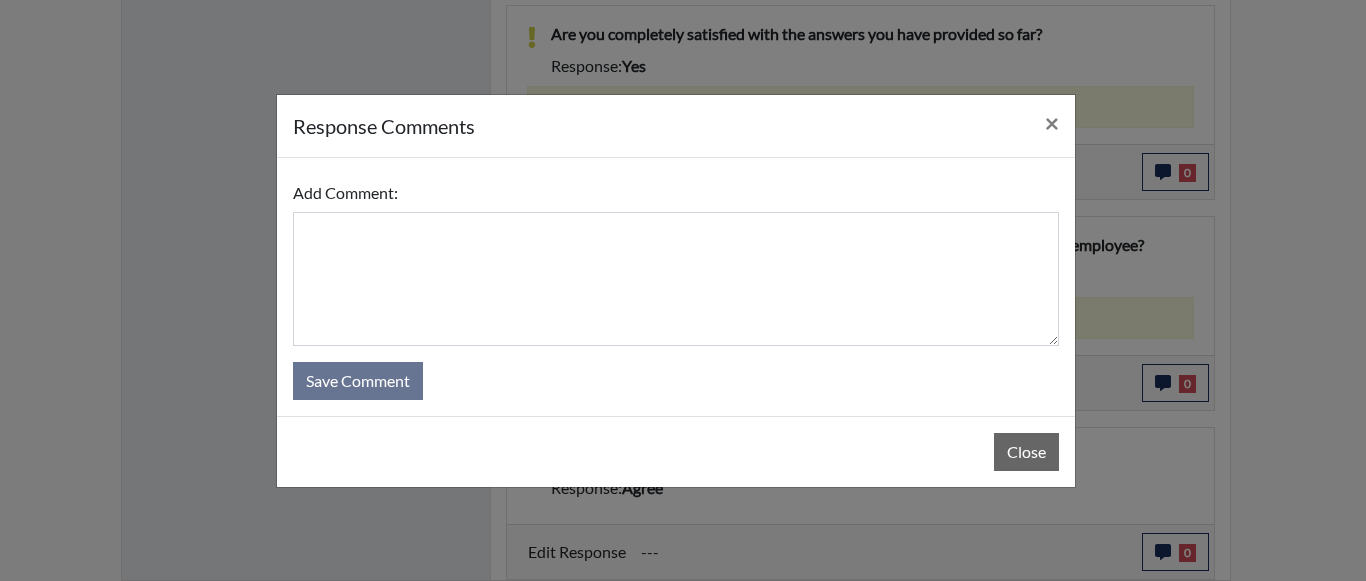 drag, startPoint x: 748, startPoint y: 183, endPoint x: 750, endPoint y: 196, distance: 13.152946 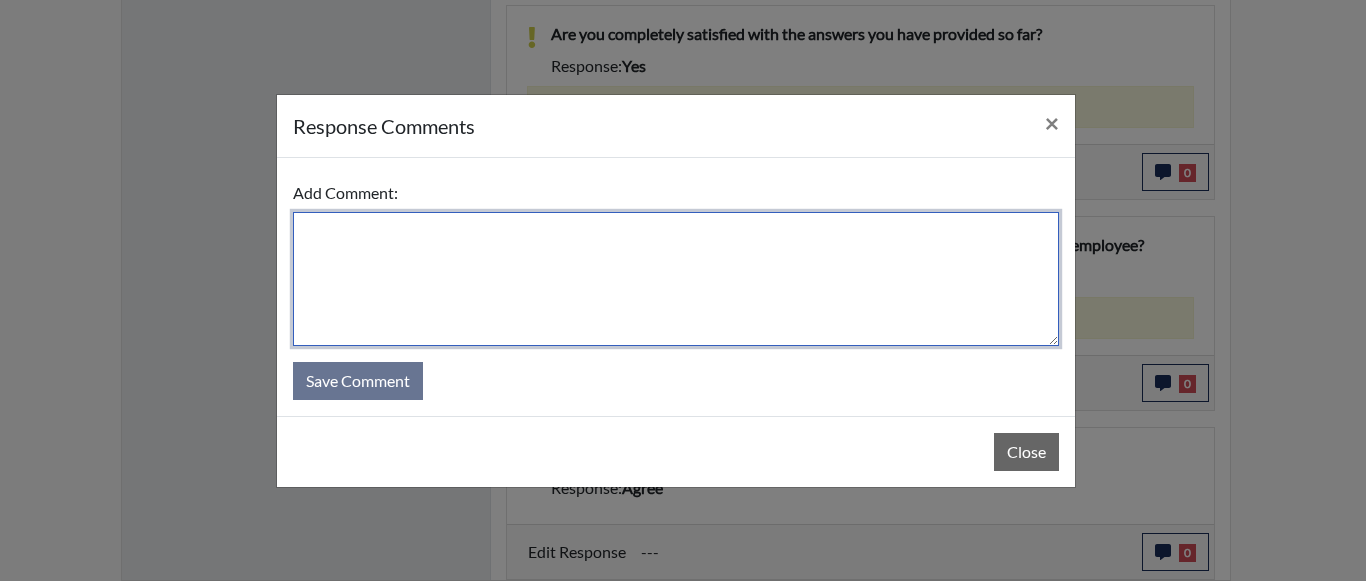 click at bounding box center (676, 279) 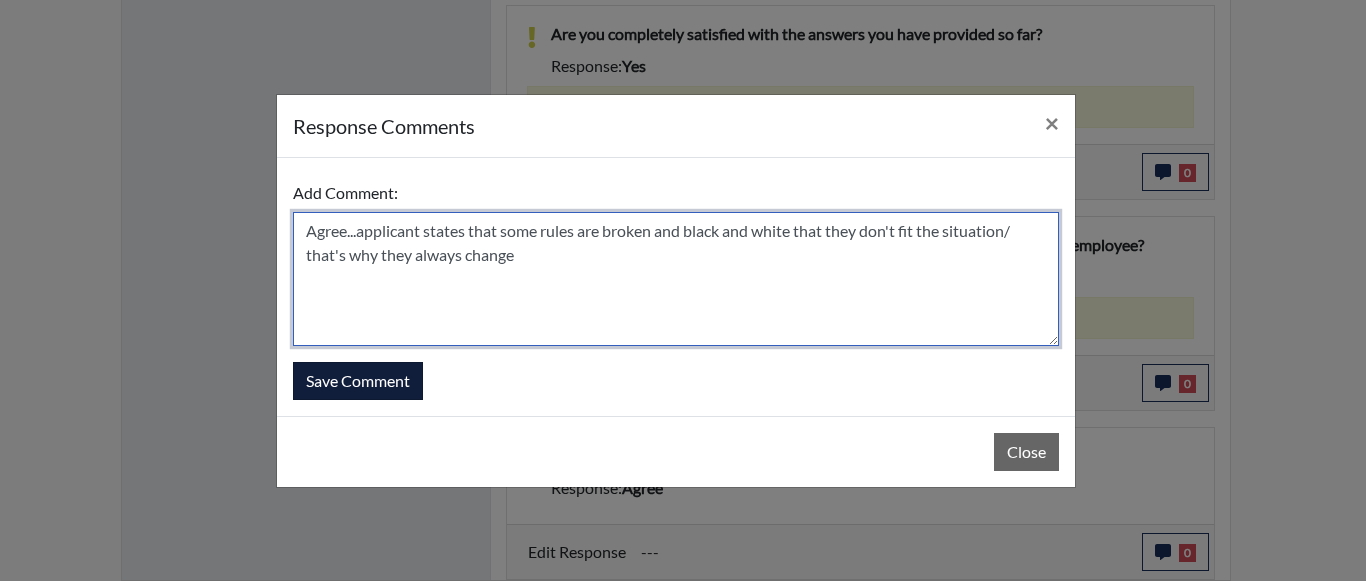 type on "Agree...applicant states that some rules are broken and black and white that they don't fit the situation/ that's why they always change" 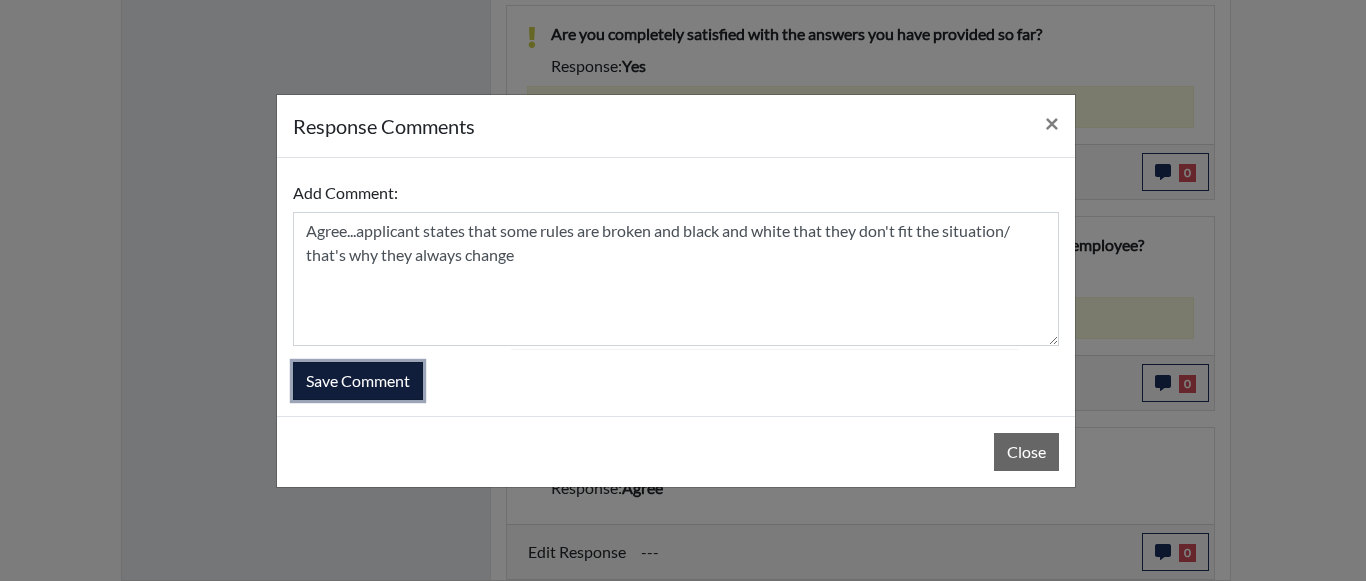 click on "Save Comment" at bounding box center (358, 381) 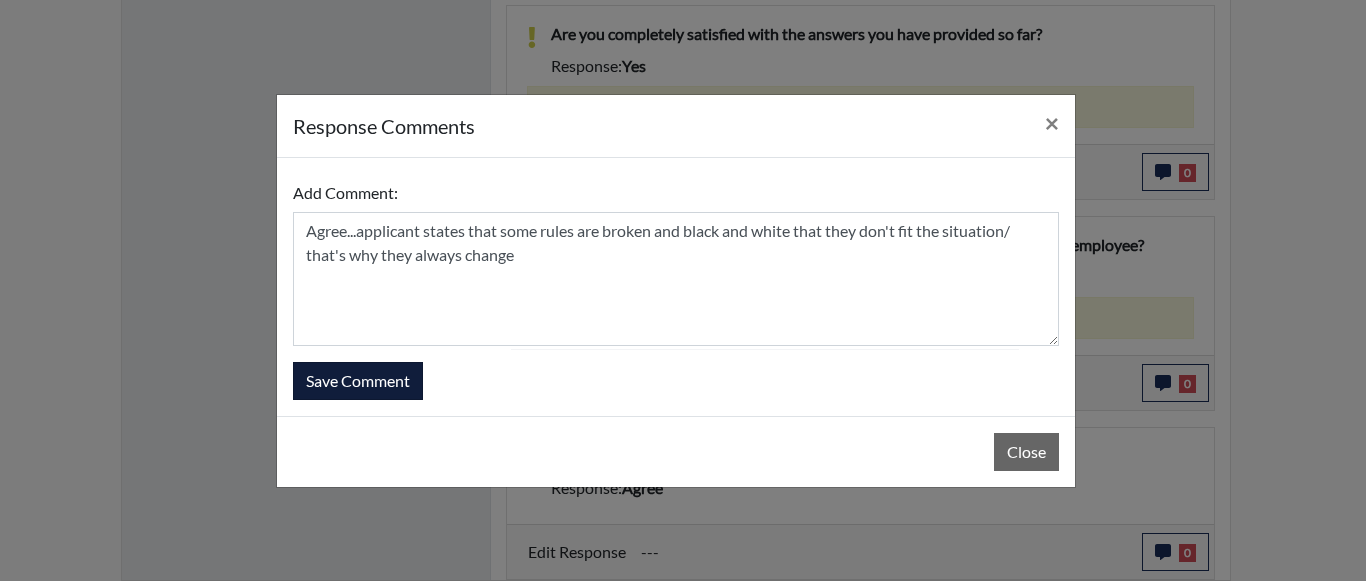 type 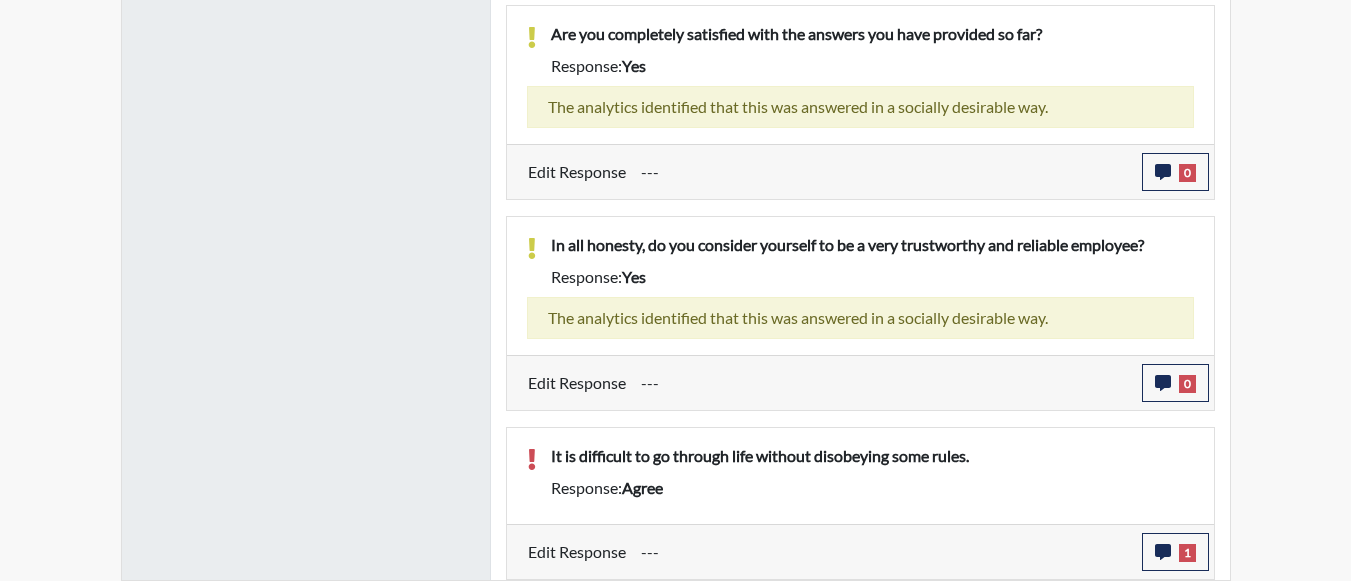 scroll, scrollTop: 2141, scrollLeft: 0, axis: vertical 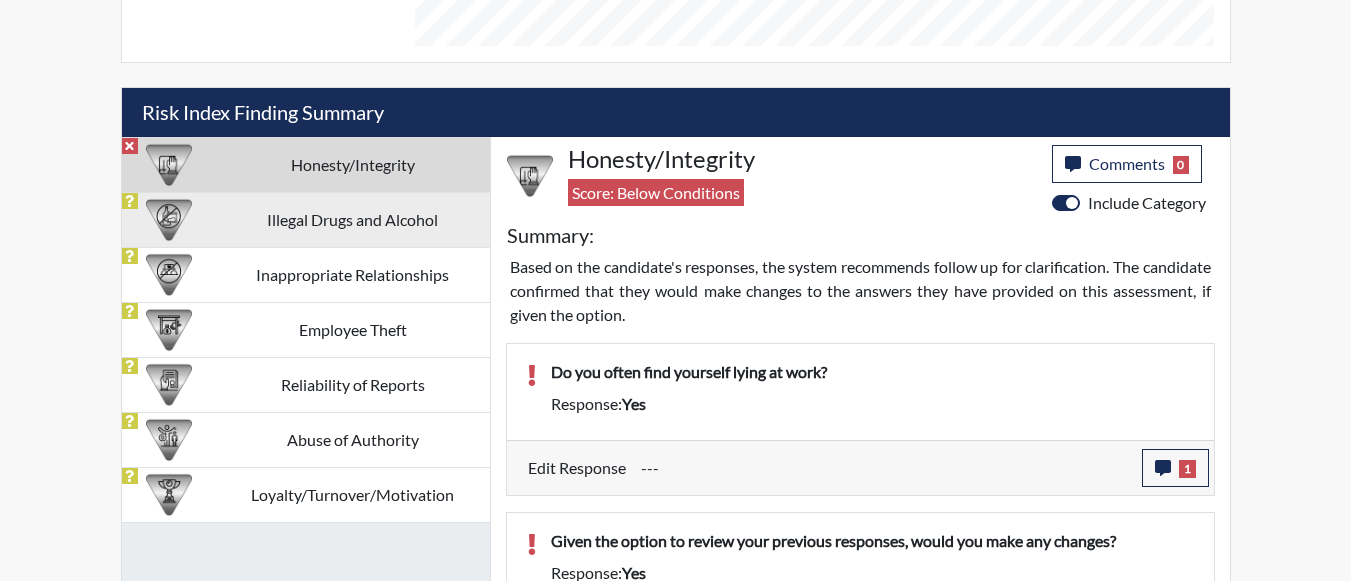click on "Illegal Drugs and Alcohol" at bounding box center [353, 219] 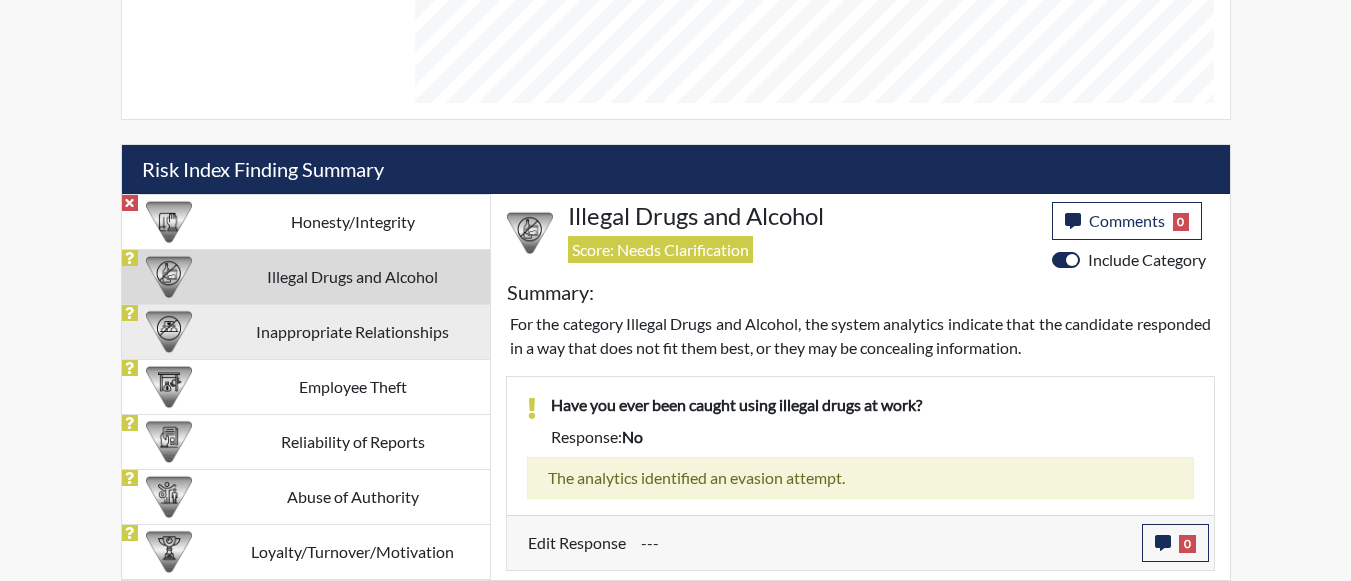 click on "Inappropriate Relationships" at bounding box center [353, 331] 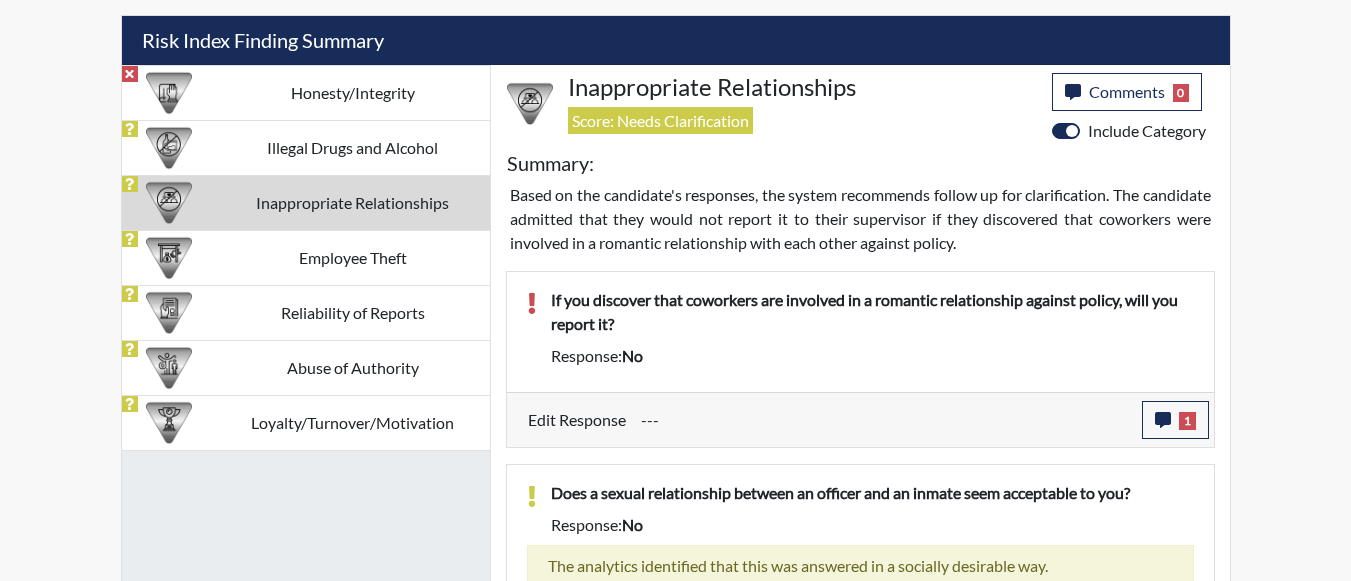 scroll, scrollTop: 1274, scrollLeft: 0, axis: vertical 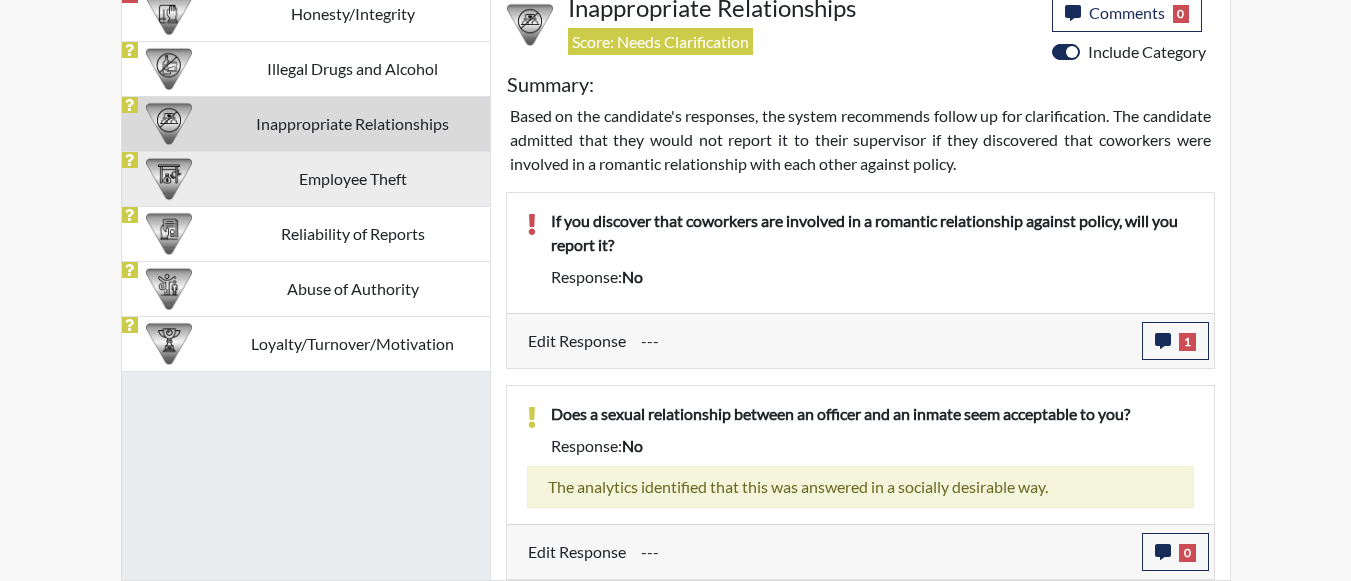 click on "Employee Theft" at bounding box center [353, 178] 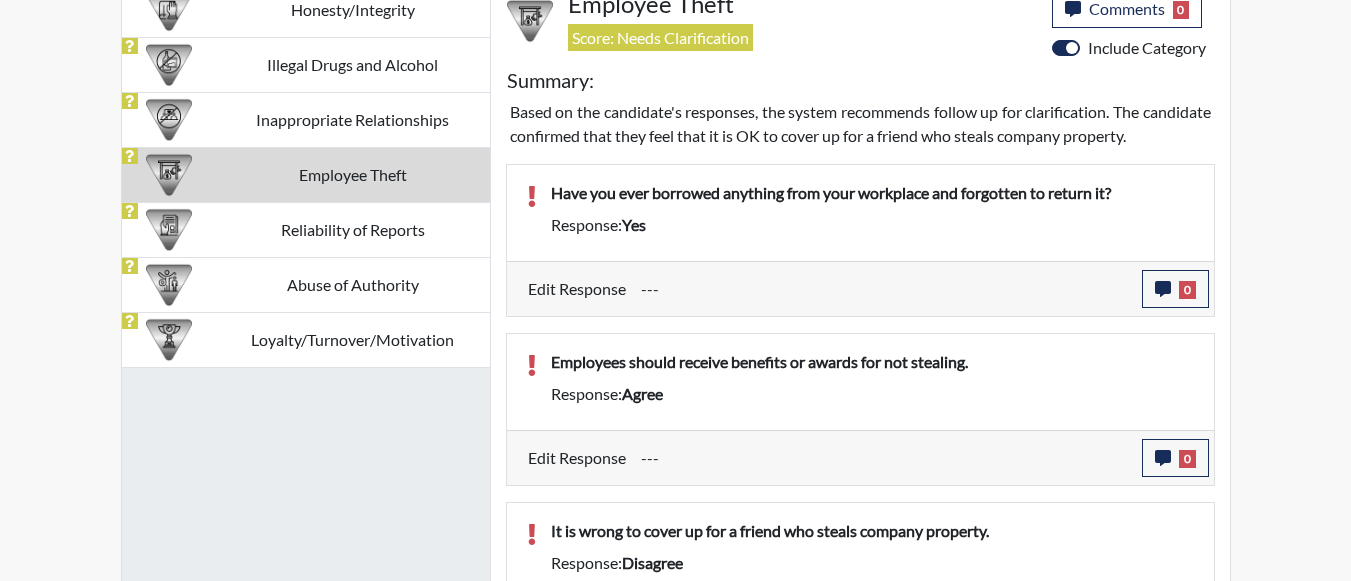 scroll, scrollTop: 1374, scrollLeft: 0, axis: vertical 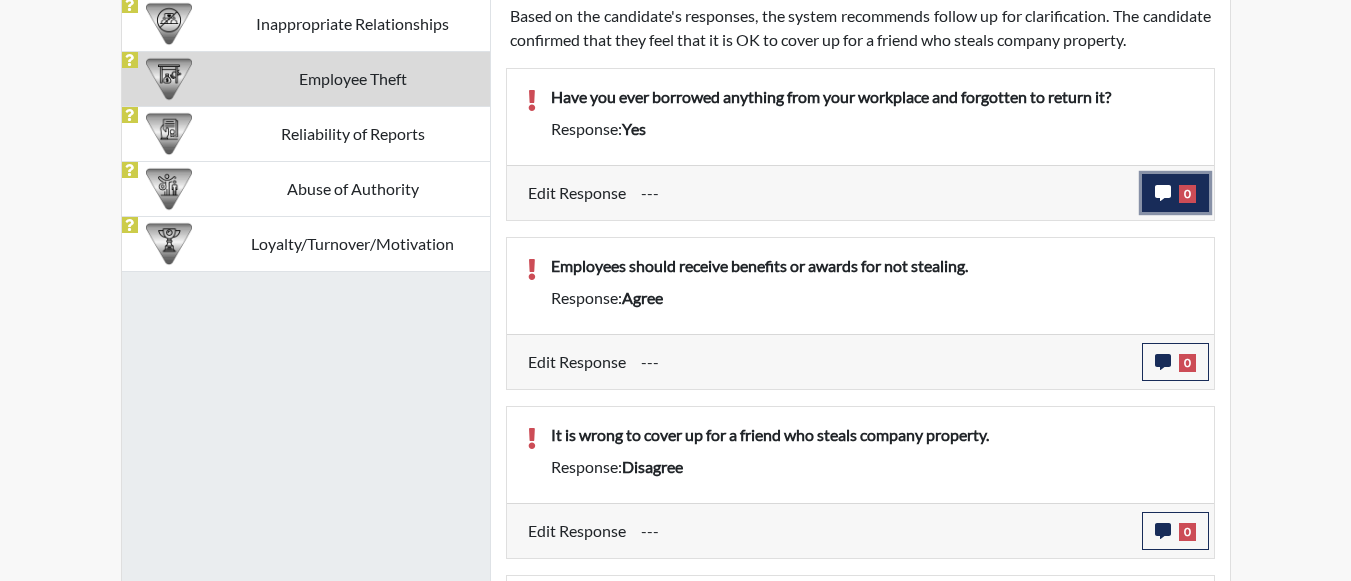 click on "0" at bounding box center [1175, 193] 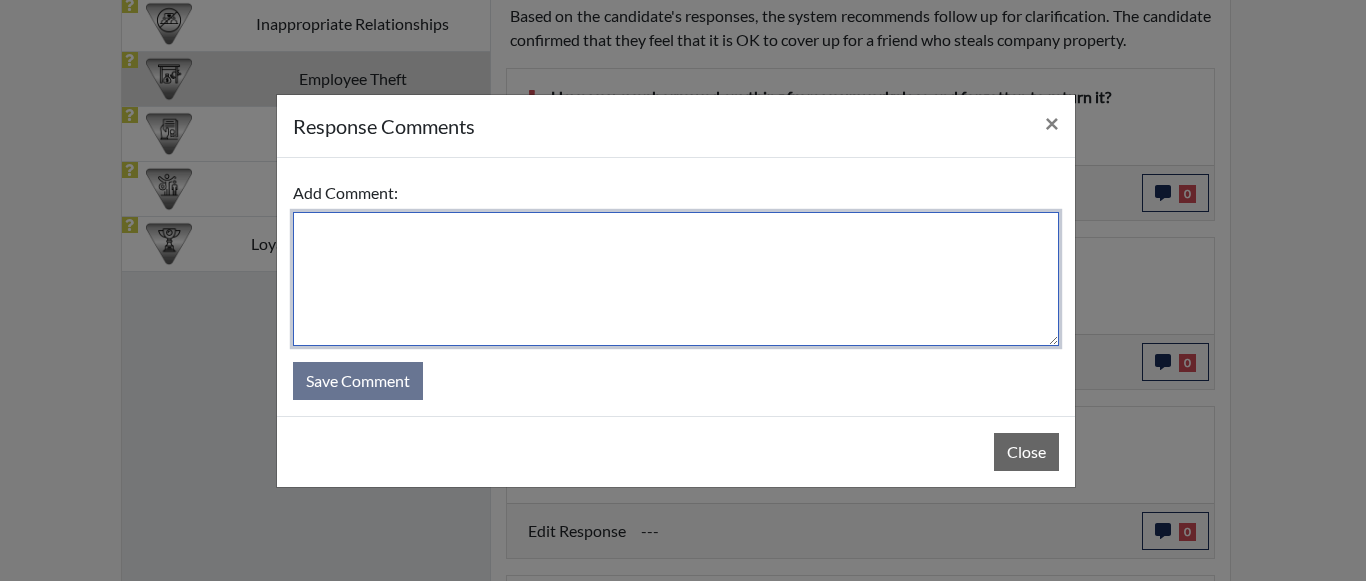 click at bounding box center [676, 279] 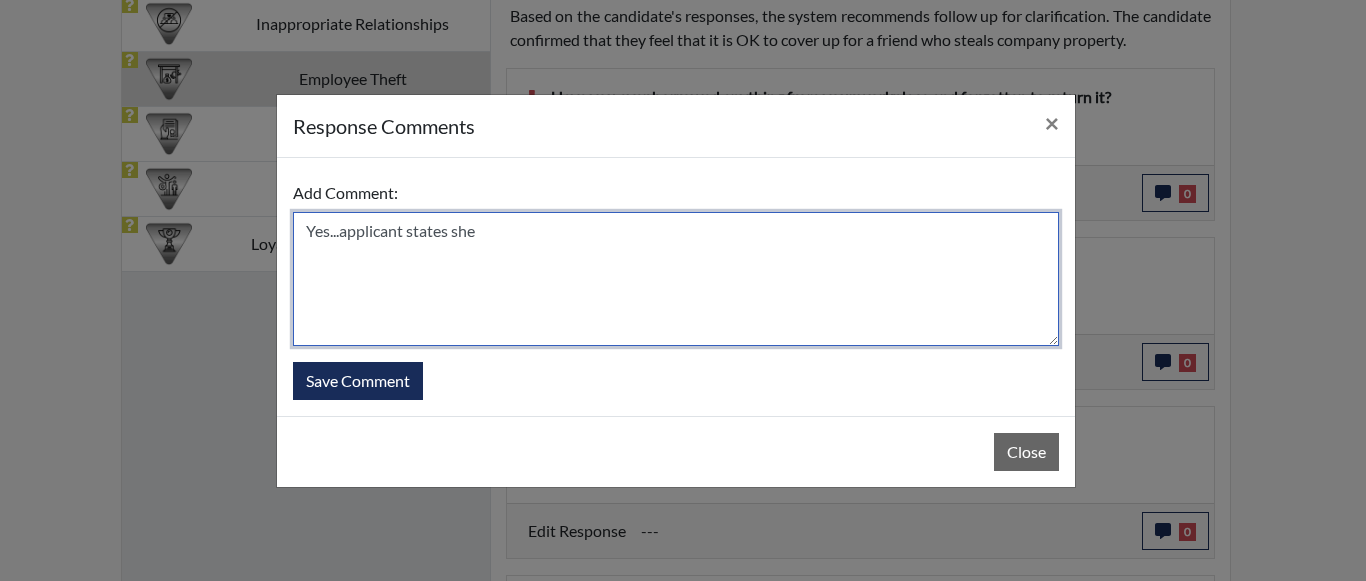 click on "Yes...applicant states she" at bounding box center [676, 279] 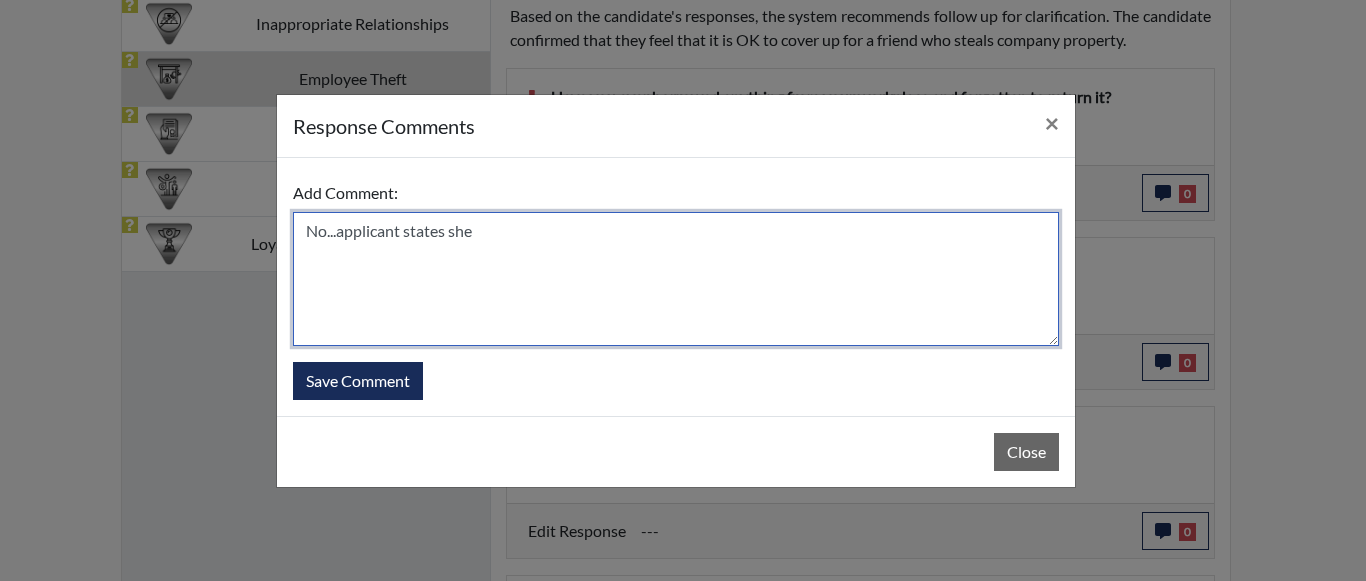drag, startPoint x: 476, startPoint y: 231, endPoint x: 829, endPoint y: 272, distance: 355.37305 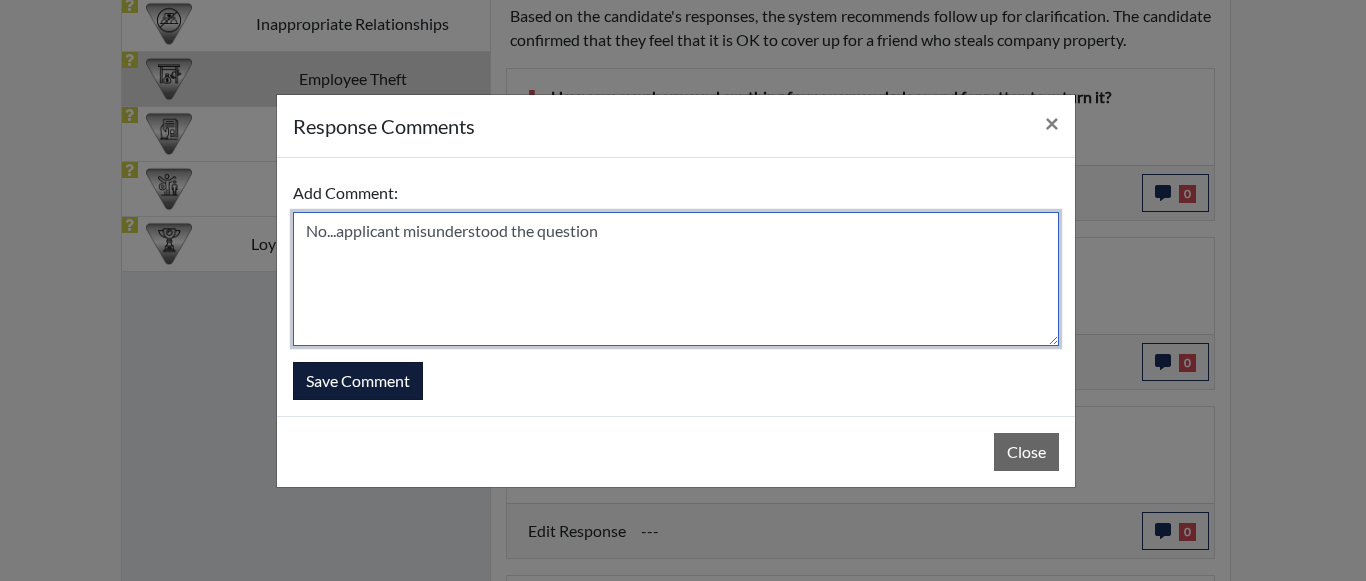 type on "No...applicant misunderstood the question" 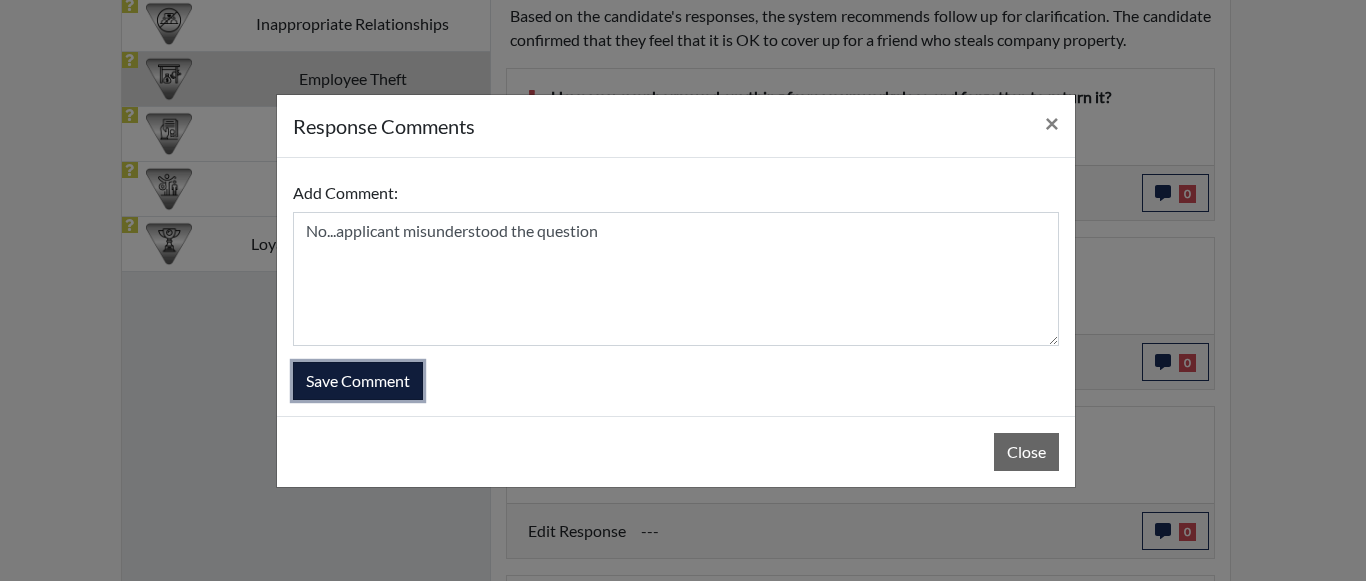 click on "Save Comment" at bounding box center (358, 381) 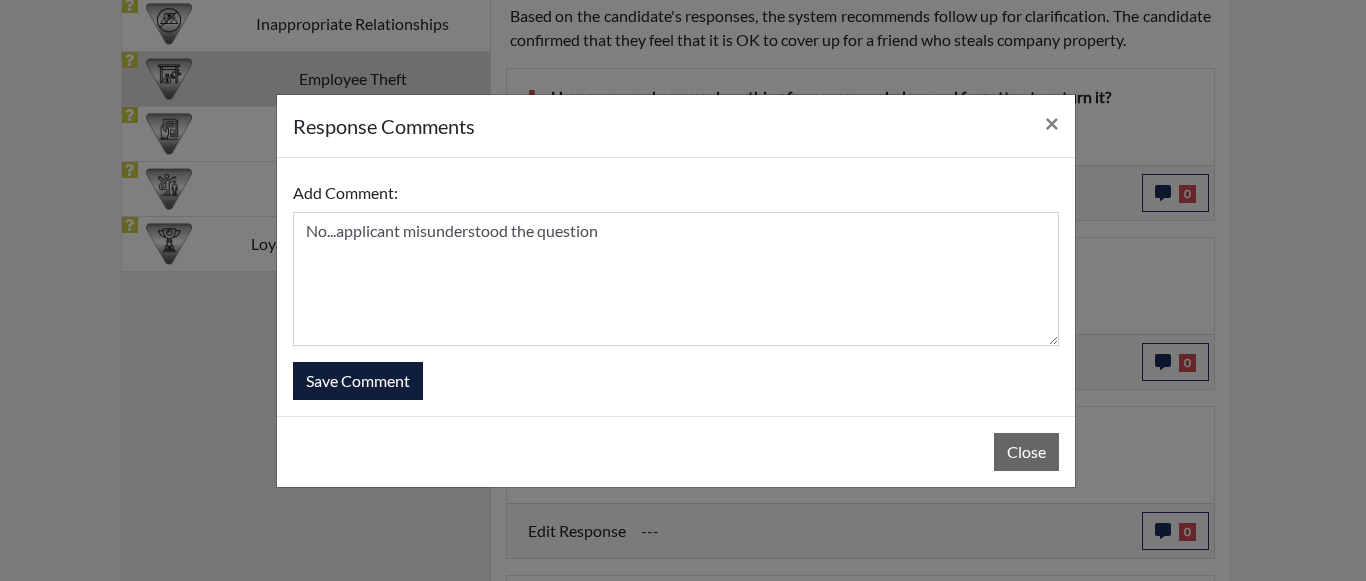 type 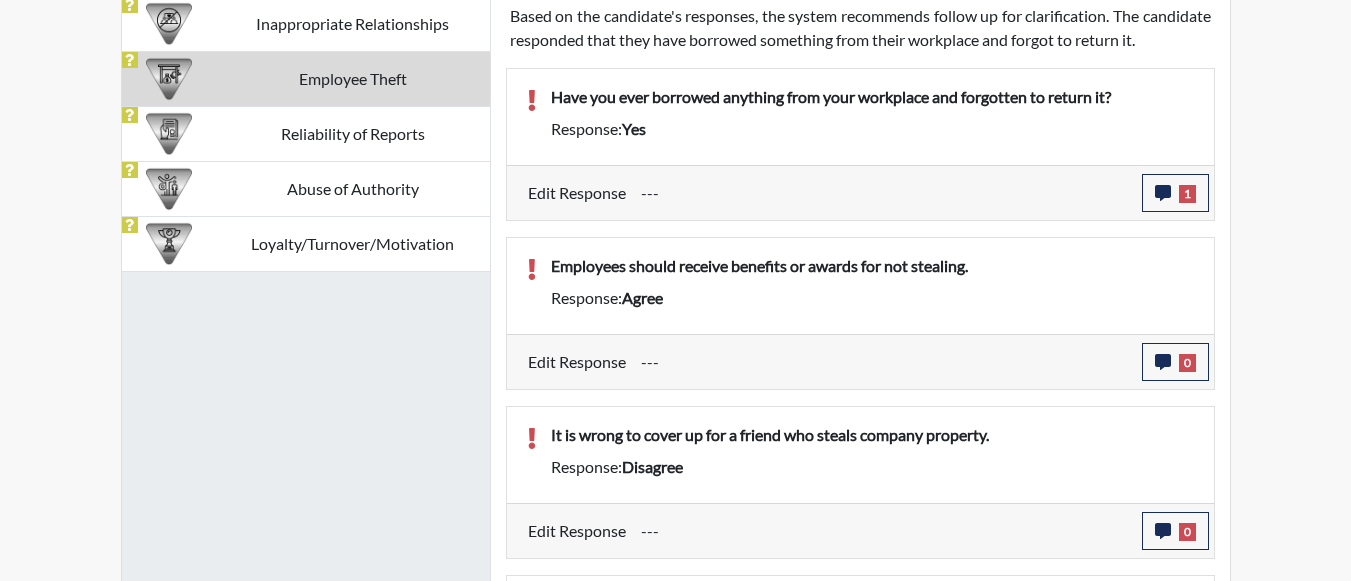 scroll, scrollTop: 999668, scrollLeft: 999169, axis: both 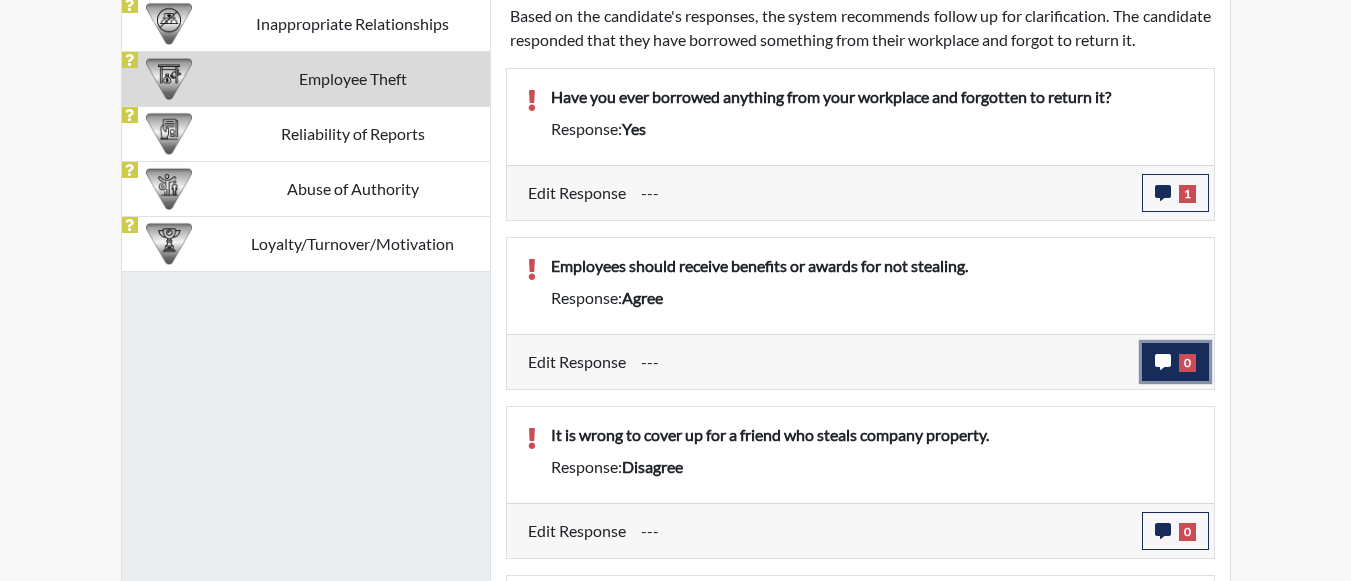 click on "0" at bounding box center (1175, 362) 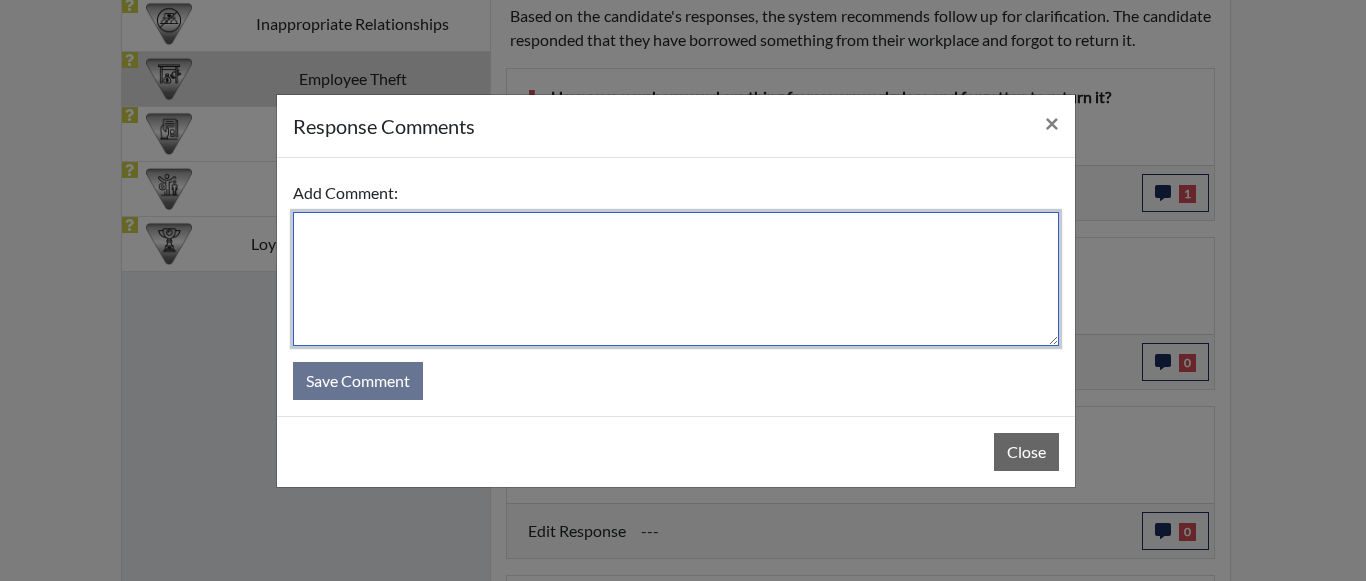 click at bounding box center (676, 279) 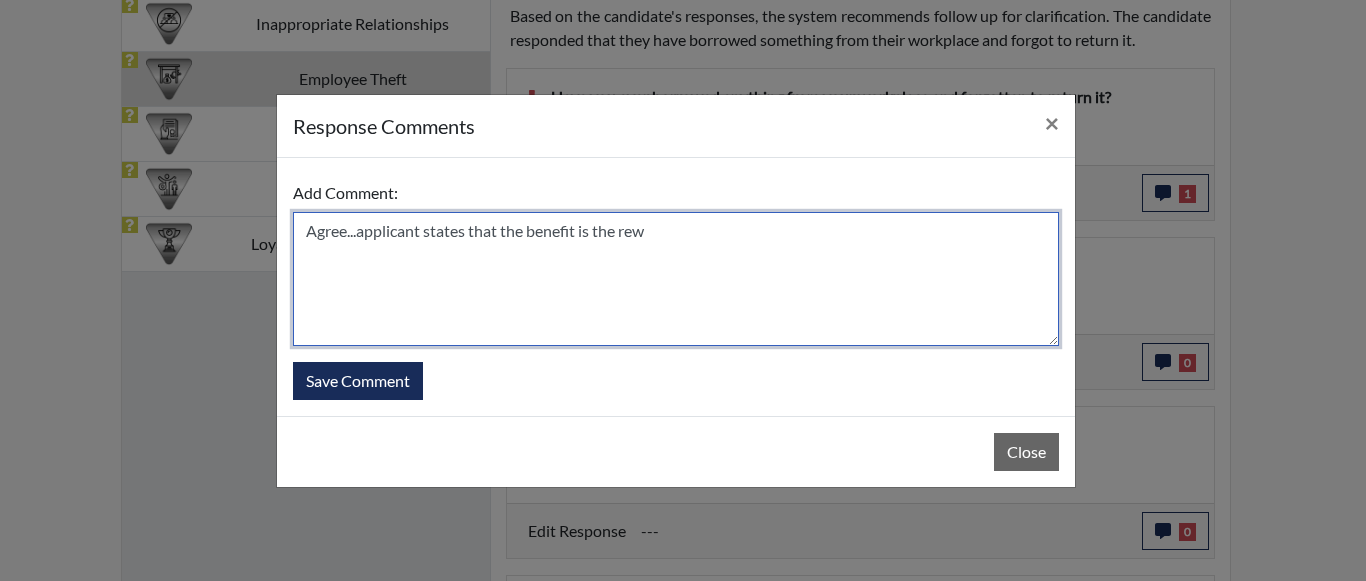 drag, startPoint x: 620, startPoint y: 235, endPoint x: 654, endPoint y: 235, distance: 34 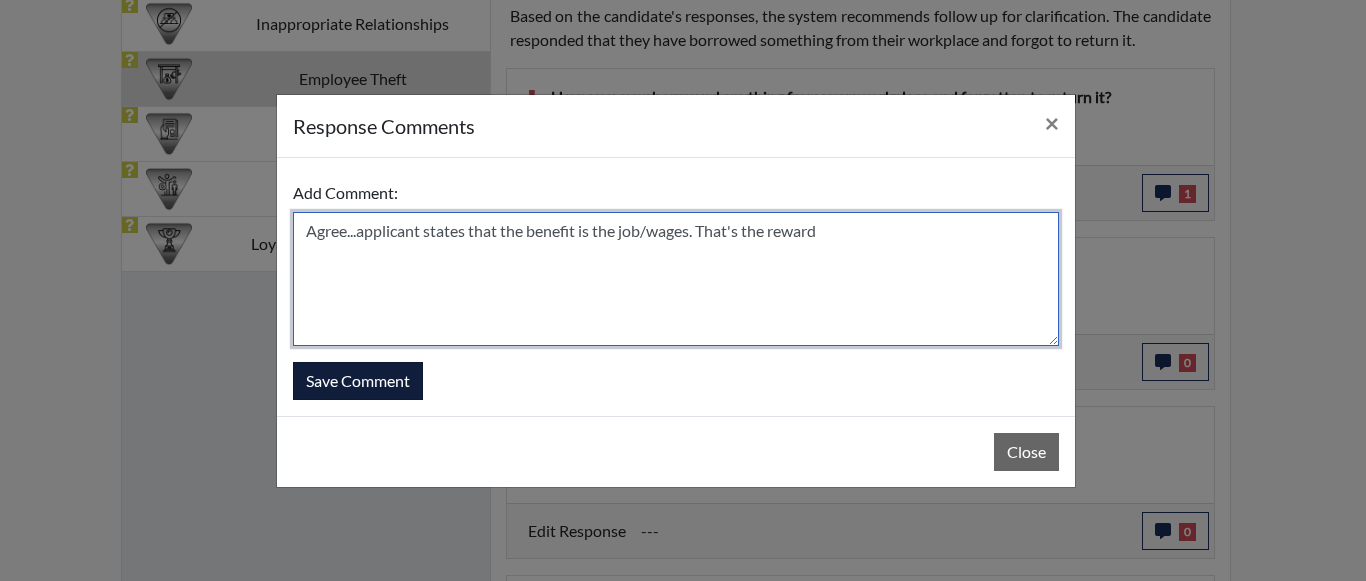 type on "Agree...applicant states that the benefit is the job/wages. That's the reward" 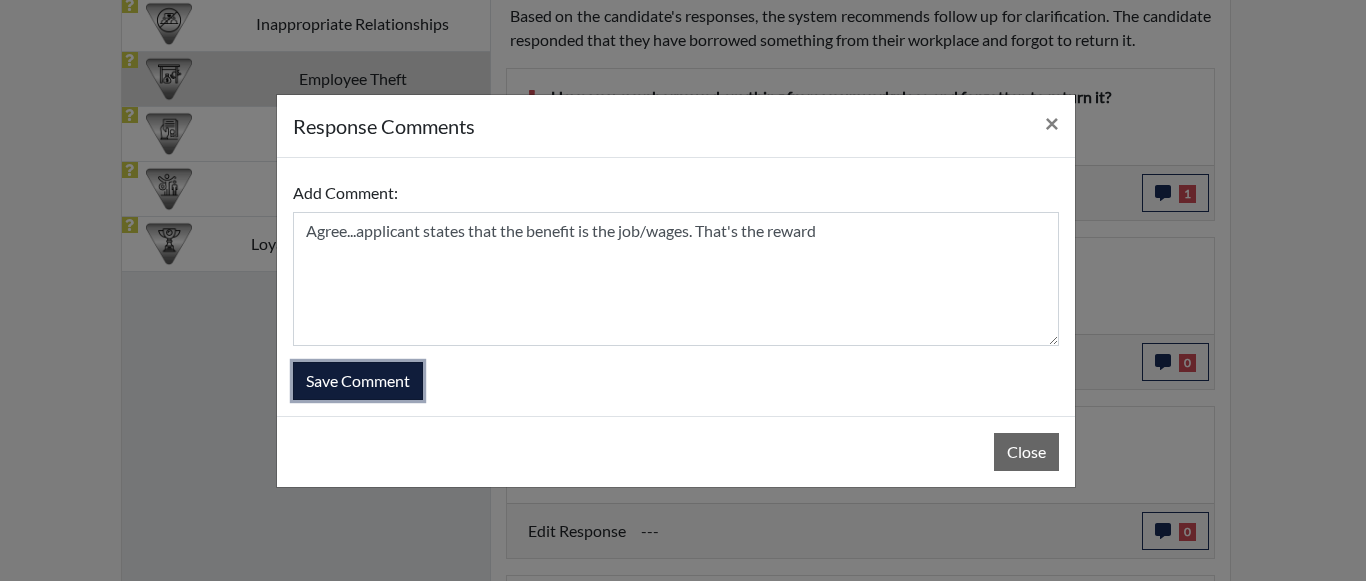 click on "Save Comment" at bounding box center (358, 381) 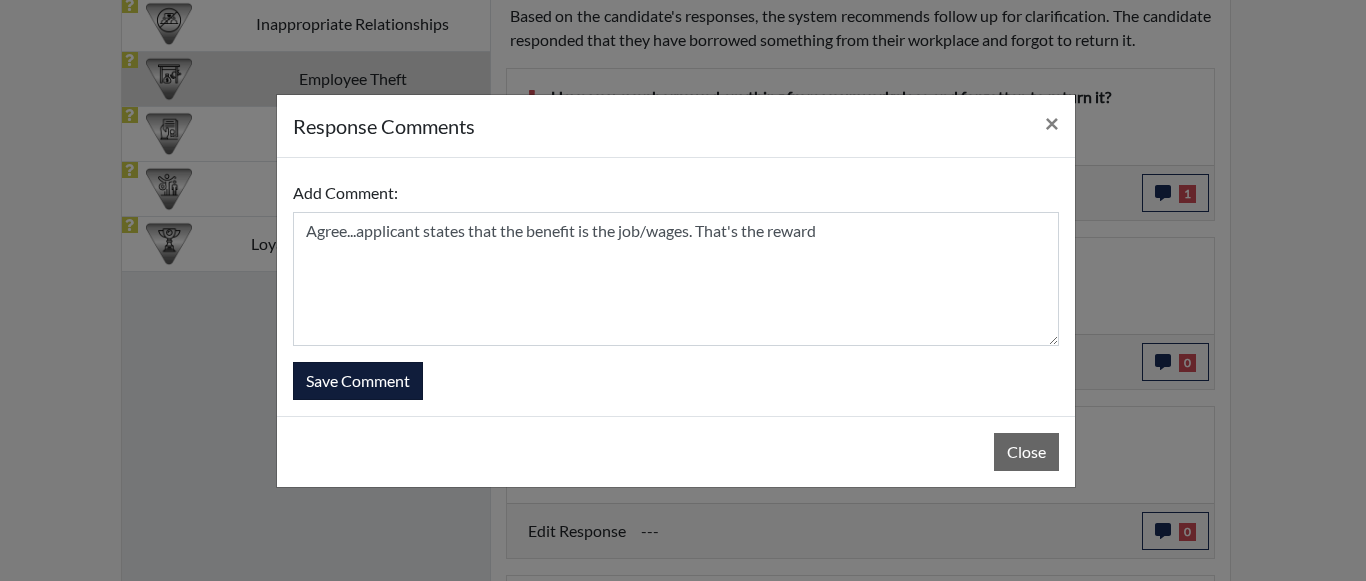 type 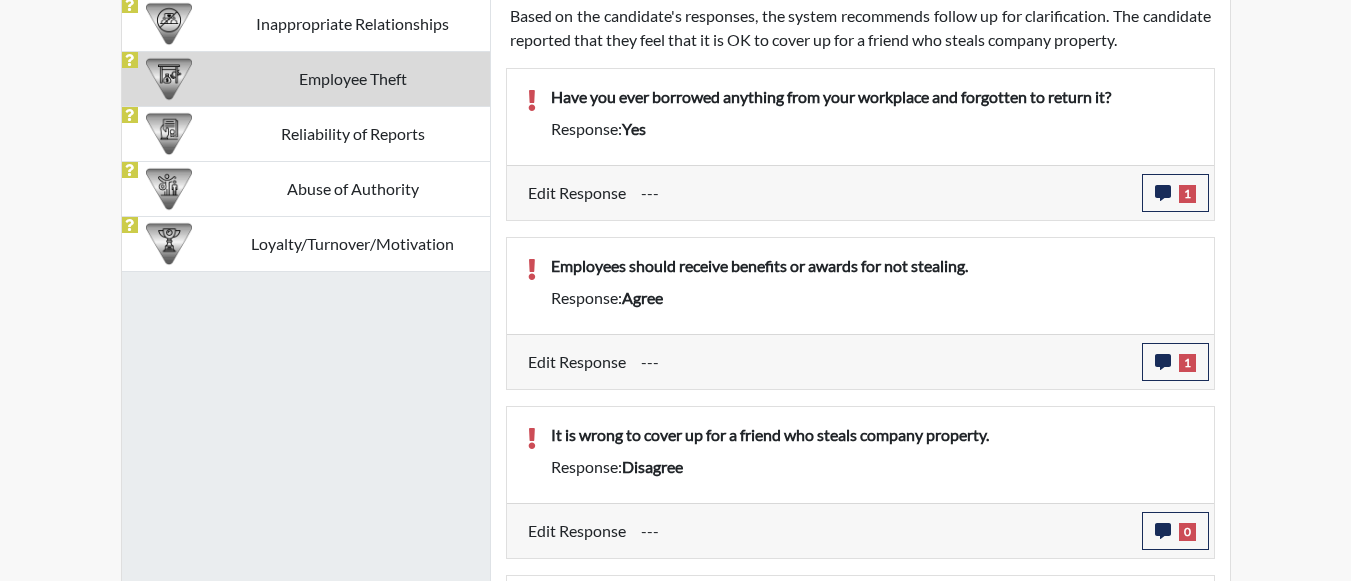 scroll, scrollTop: 1399, scrollLeft: 0, axis: vertical 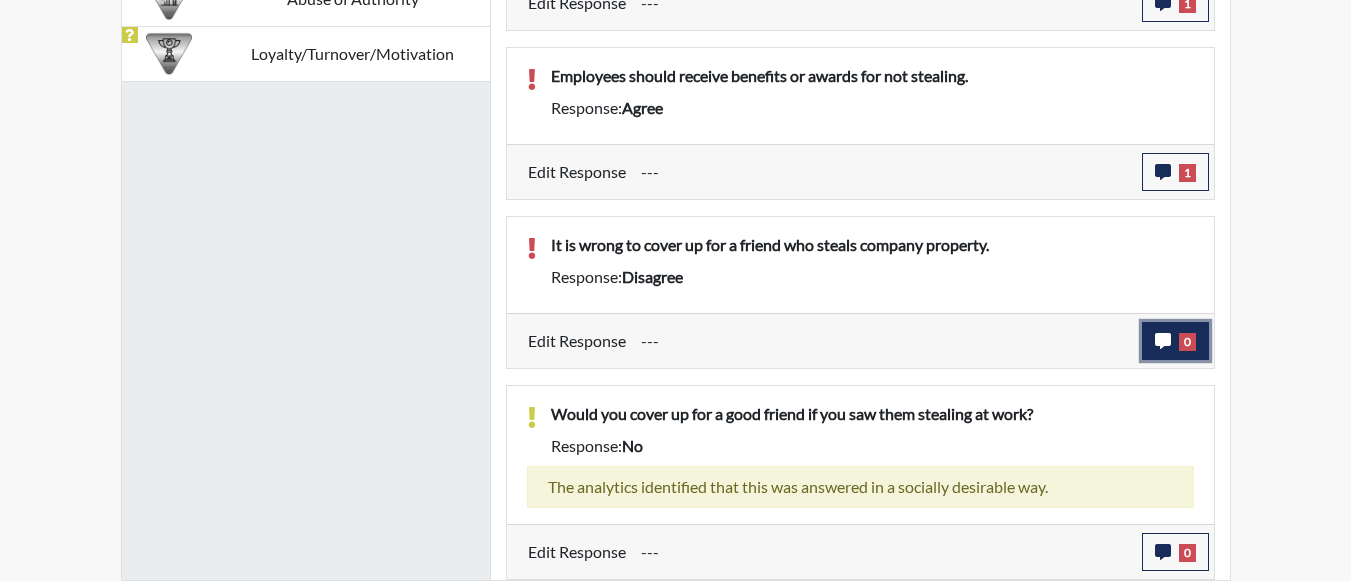 click on "0" at bounding box center [1175, 341] 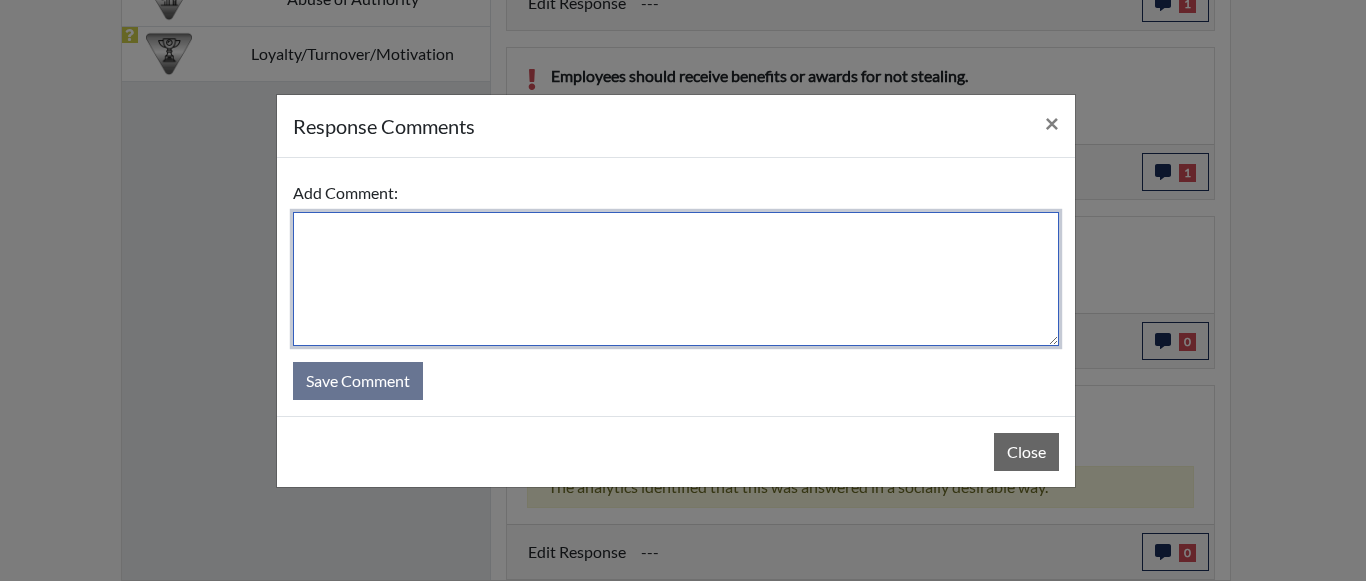 click at bounding box center [676, 279] 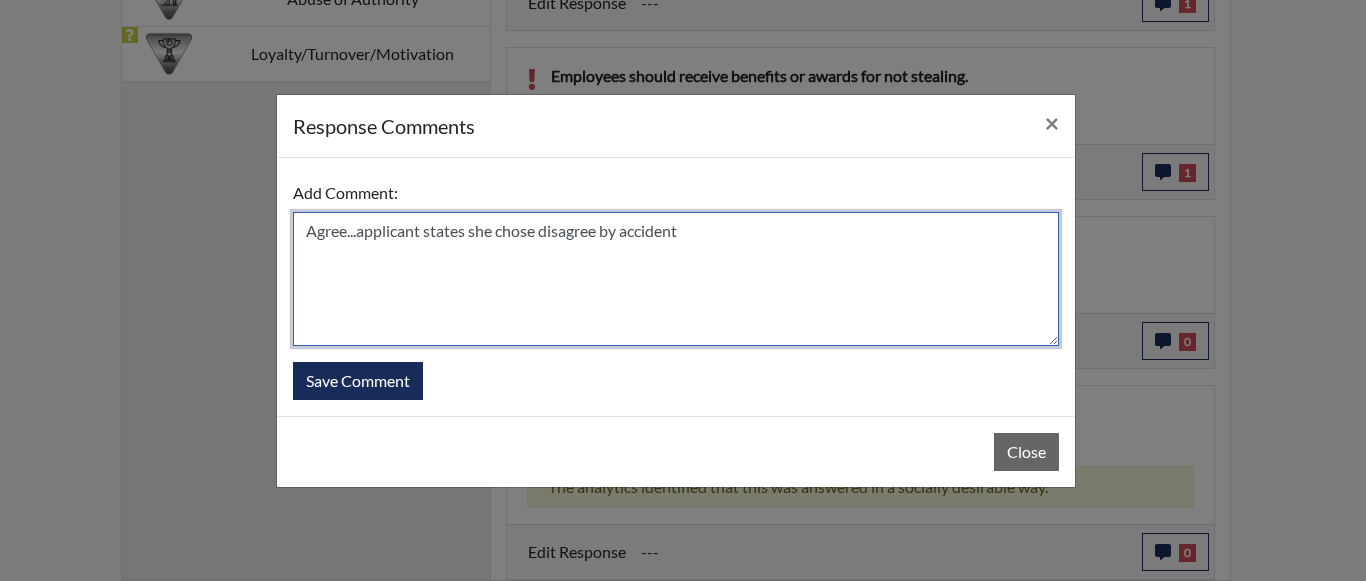 type on "Agree...applicant states she chose disagree by accident" 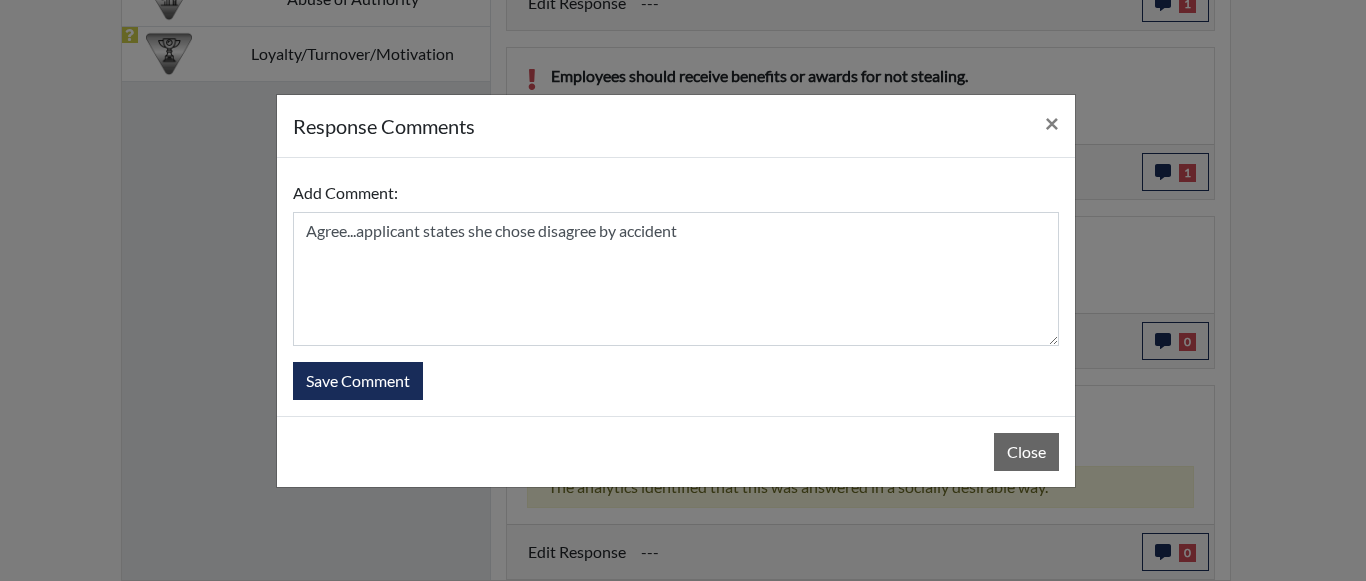 click on "Add Comment: Agree...applicant states she chose disagree by accident Save Comment" at bounding box center (676, 287) 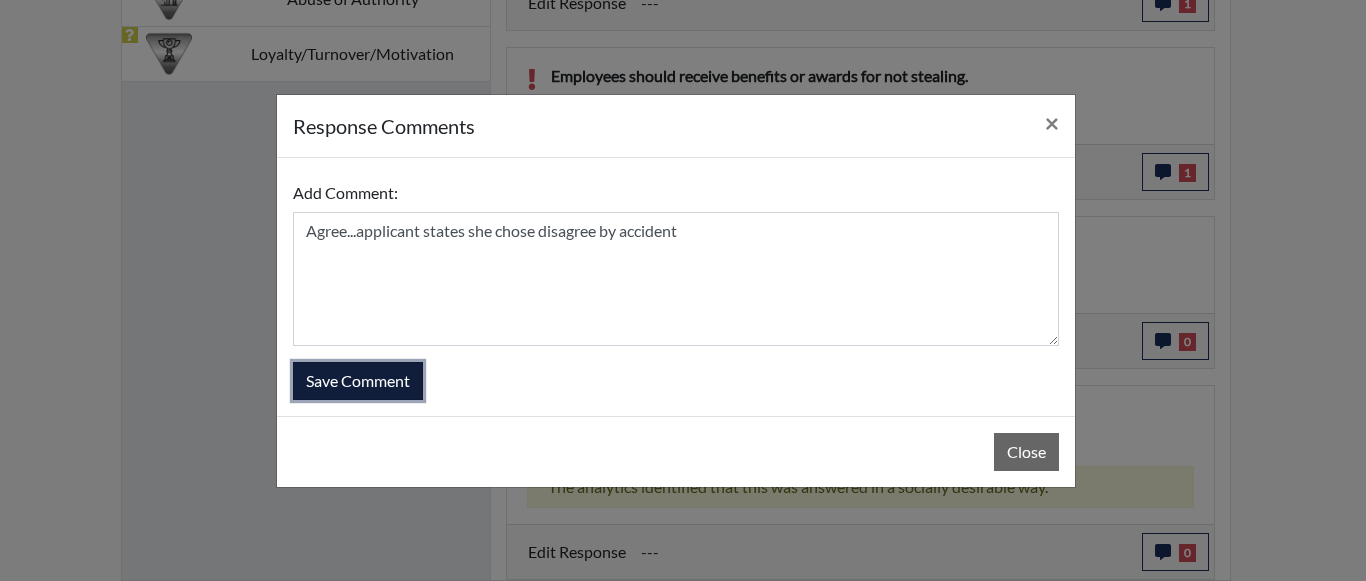 click on "Save Comment" at bounding box center [358, 381] 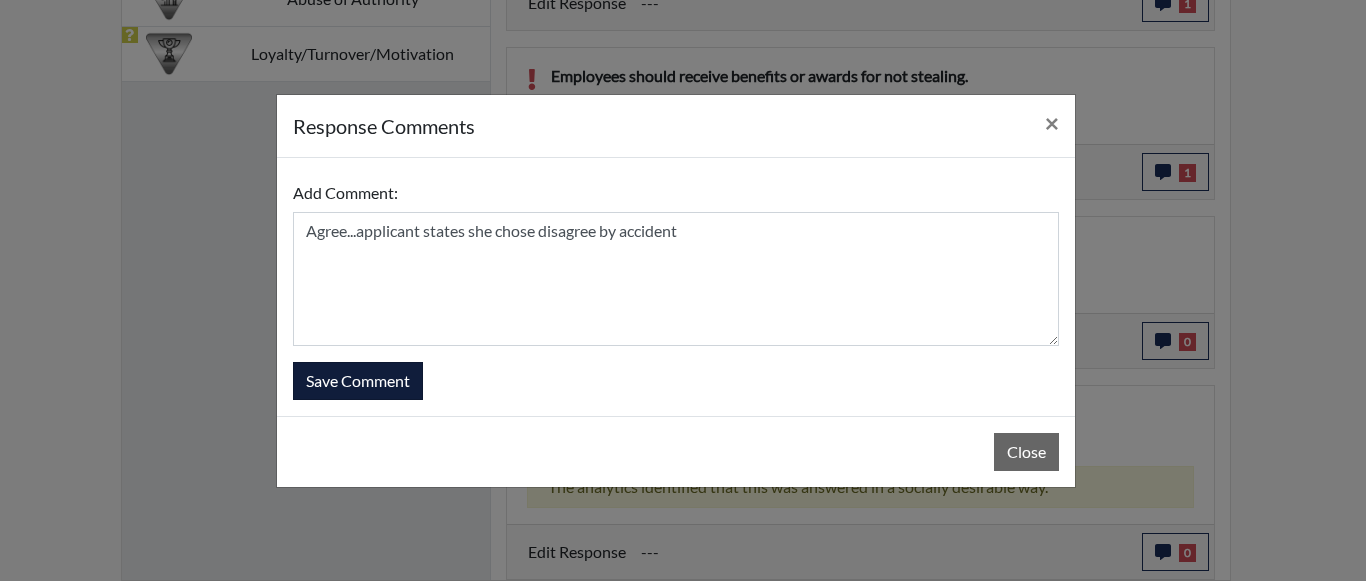 type 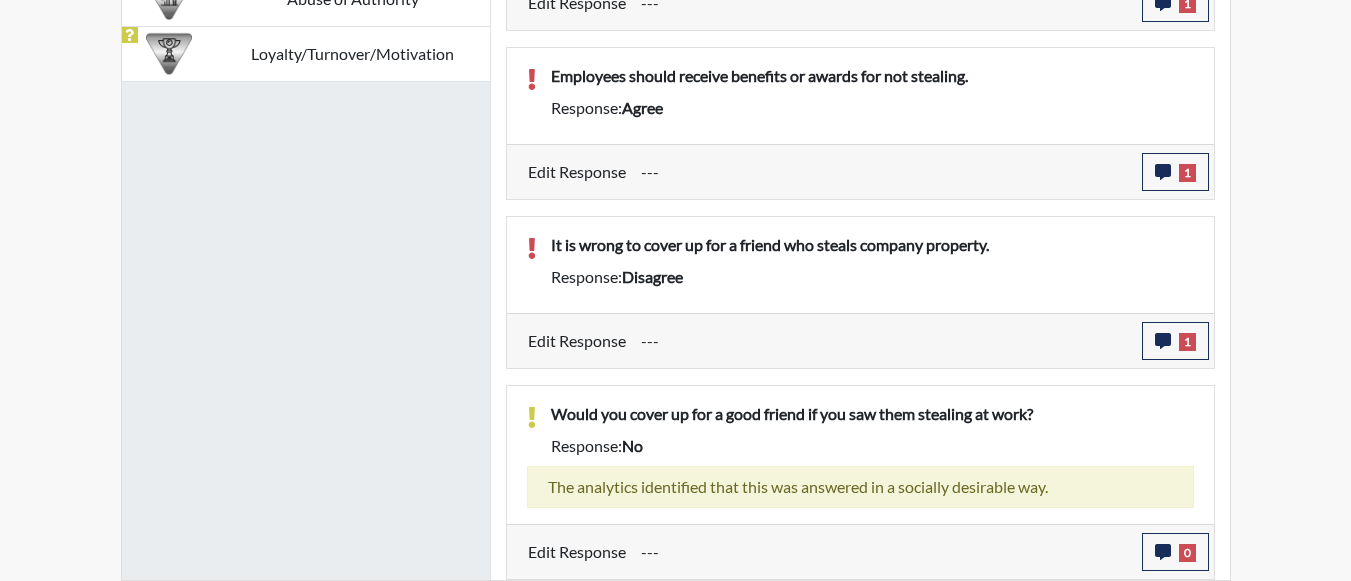 scroll, scrollTop: 999668, scrollLeft: 999169, axis: both 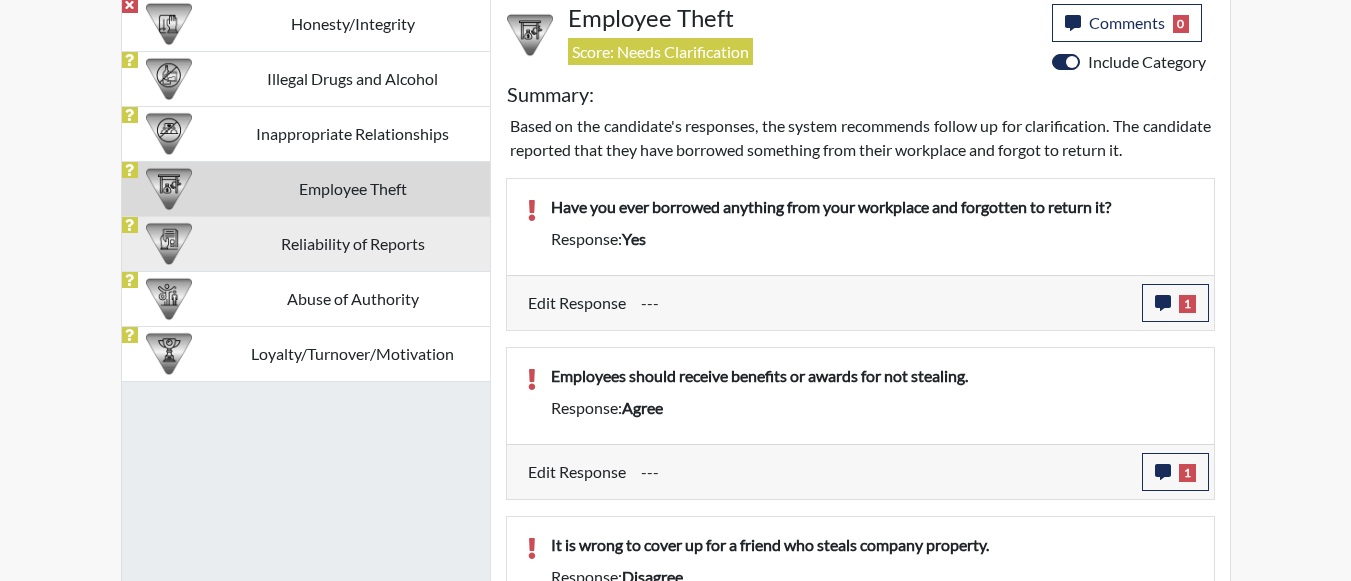 click on "Reliability of Reports" at bounding box center (353, 243) 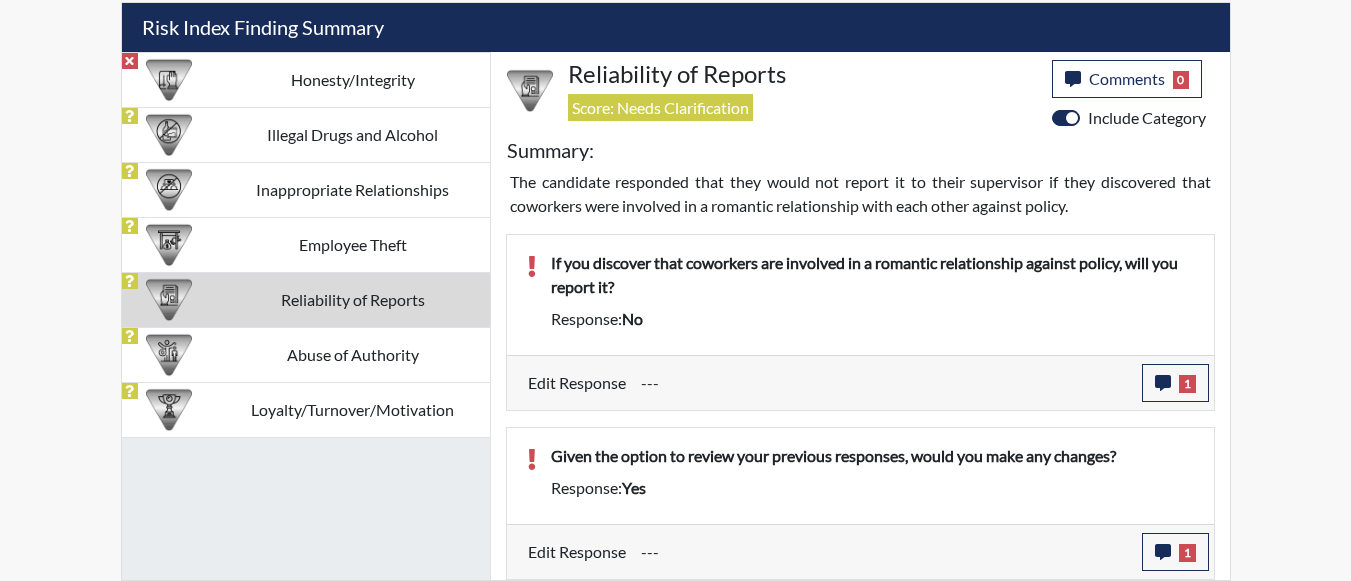 scroll, scrollTop: 1108, scrollLeft: 0, axis: vertical 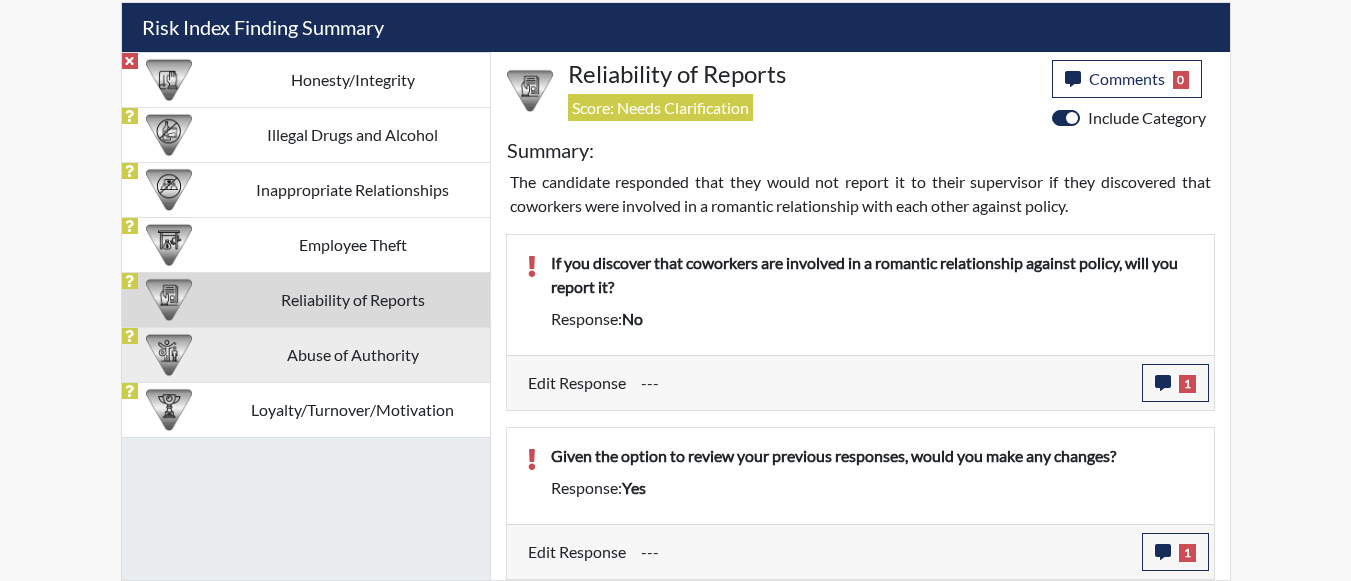 click on "Abuse of Authority" at bounding box center [353, 354] 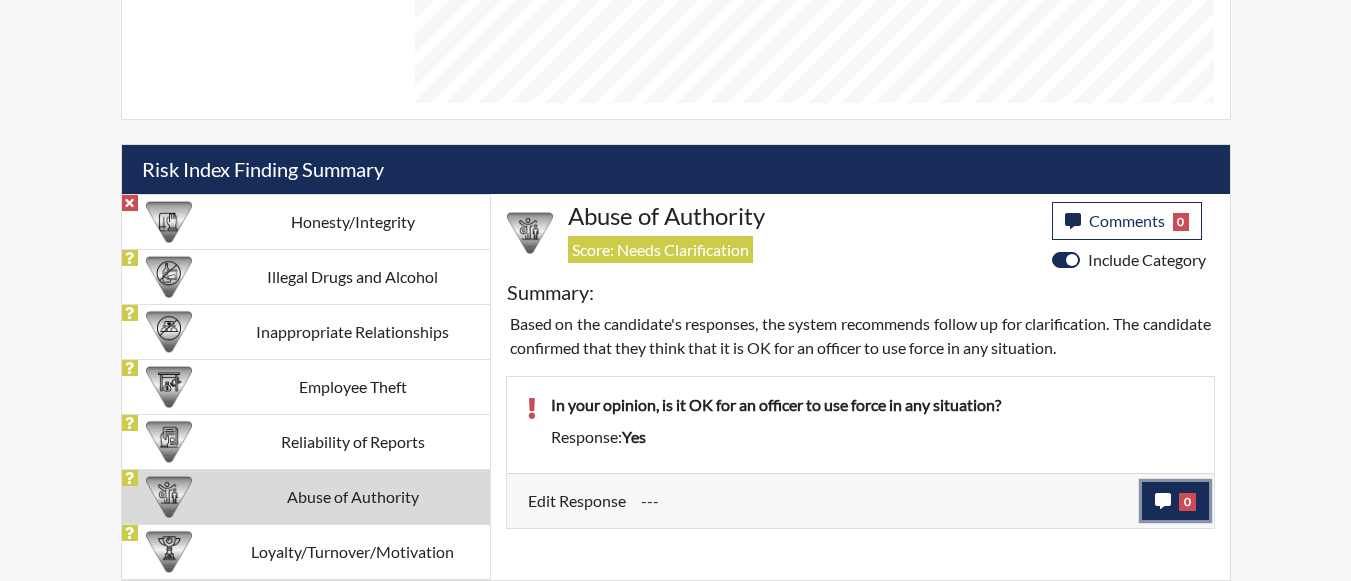 click 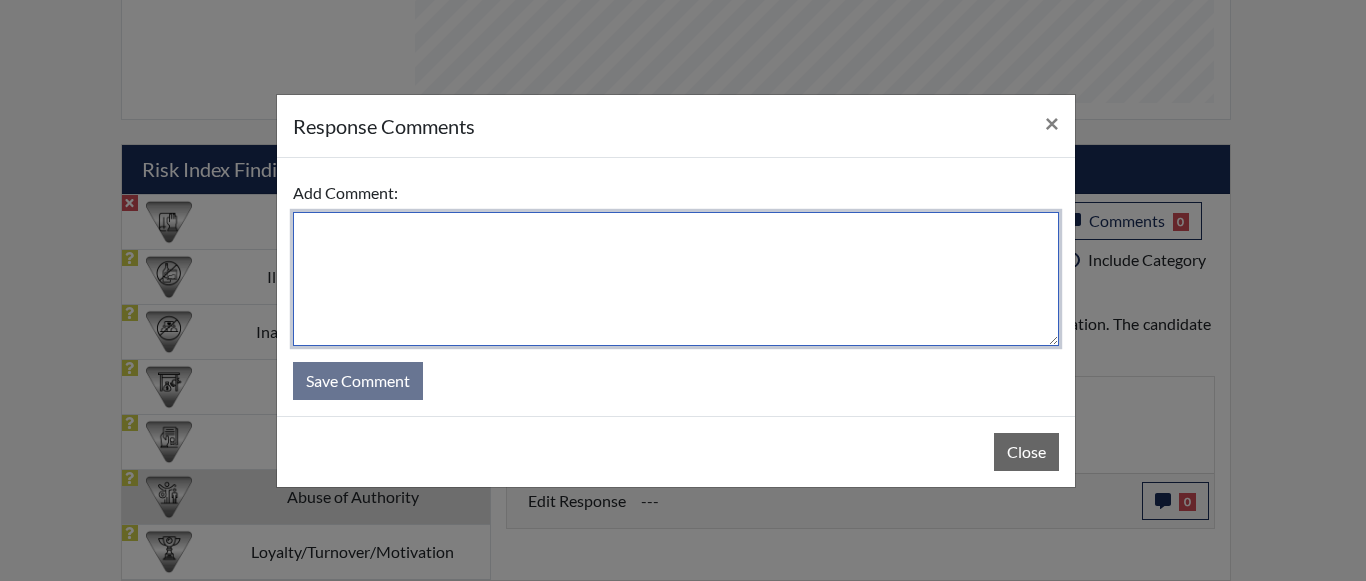 click at bounding box center [676, 279] 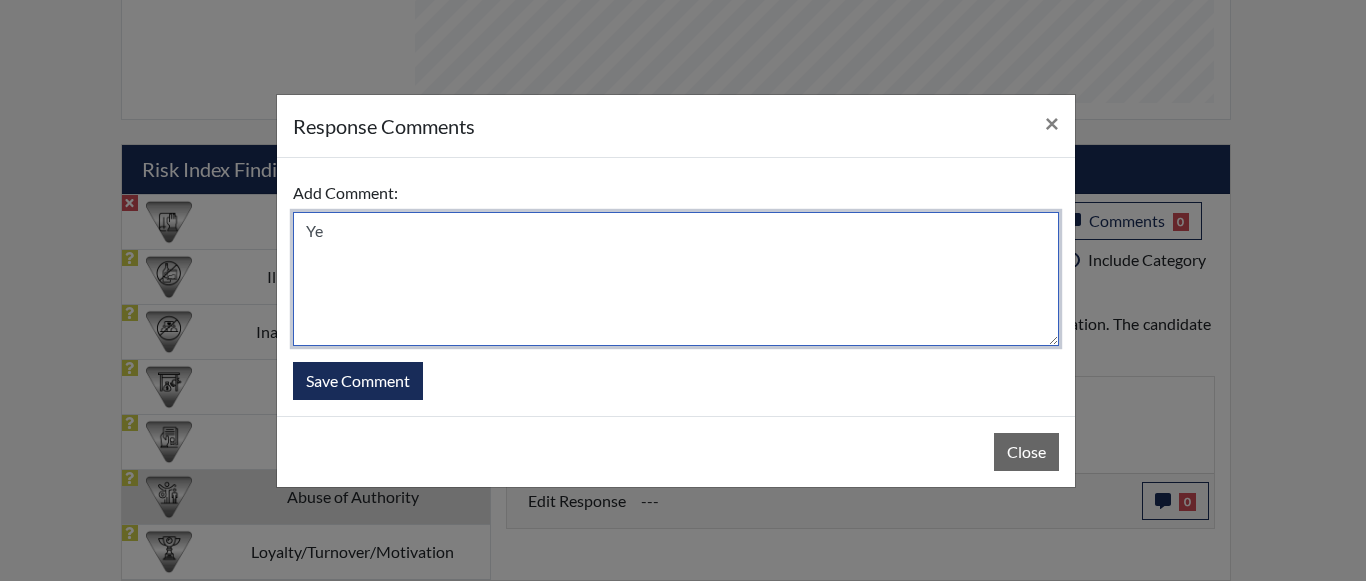 type on "Y" 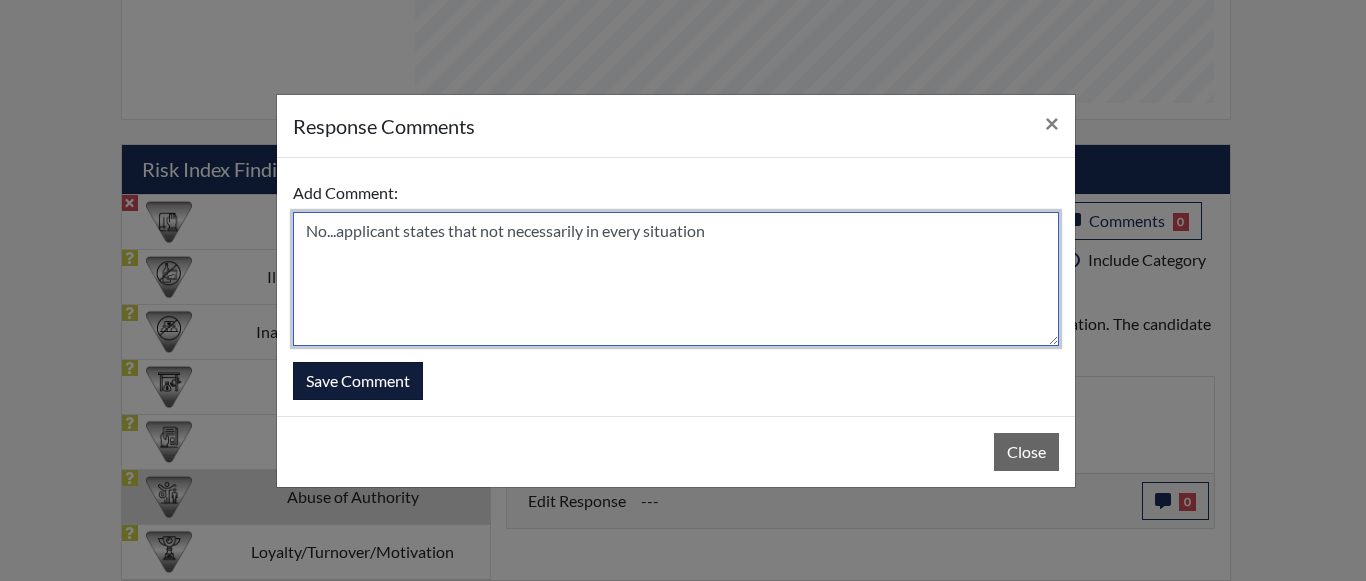 type on "No...applicant states that not necessarily in every situation" 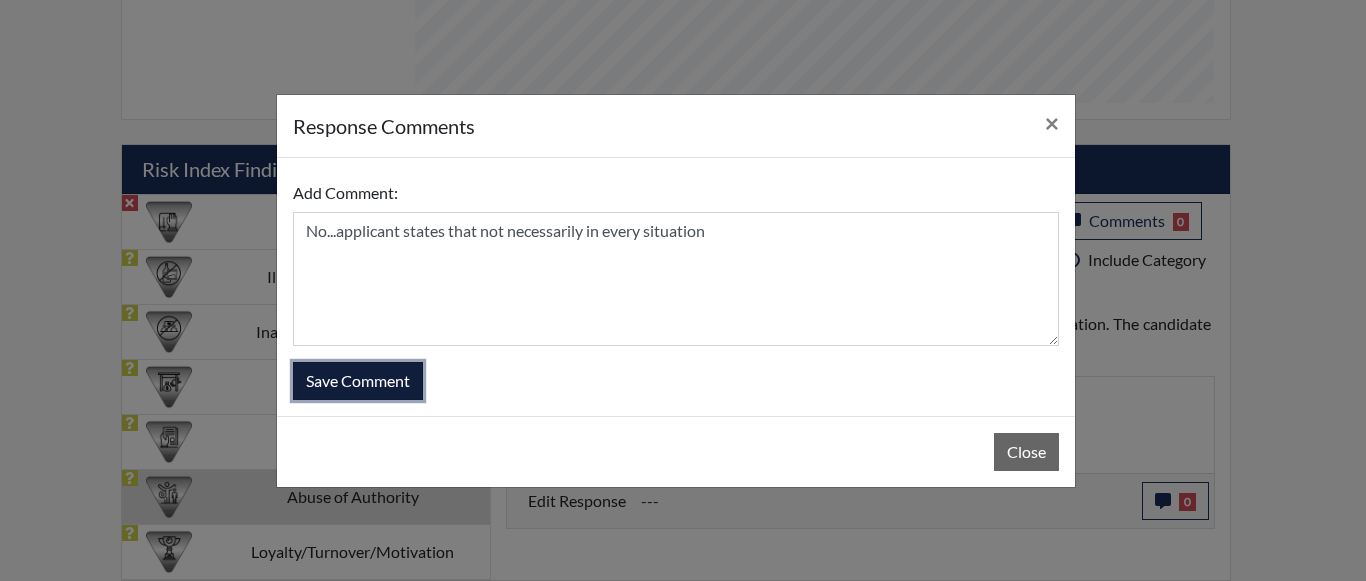click on "Save Comment" at bounding box center [358, 381] 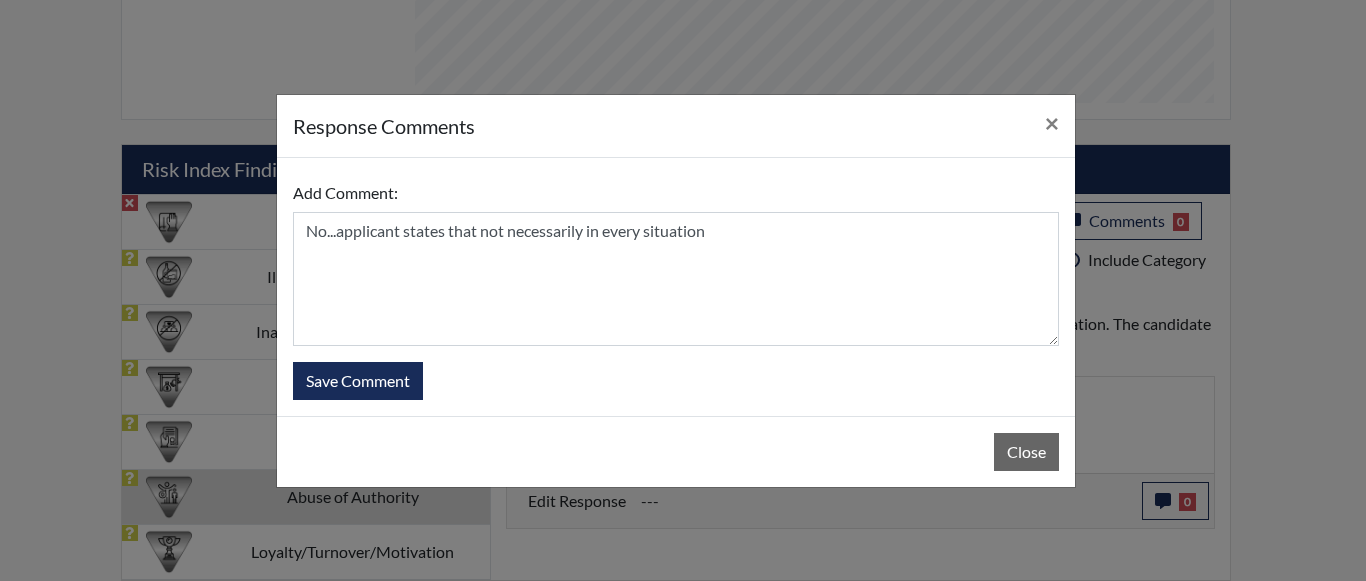 type 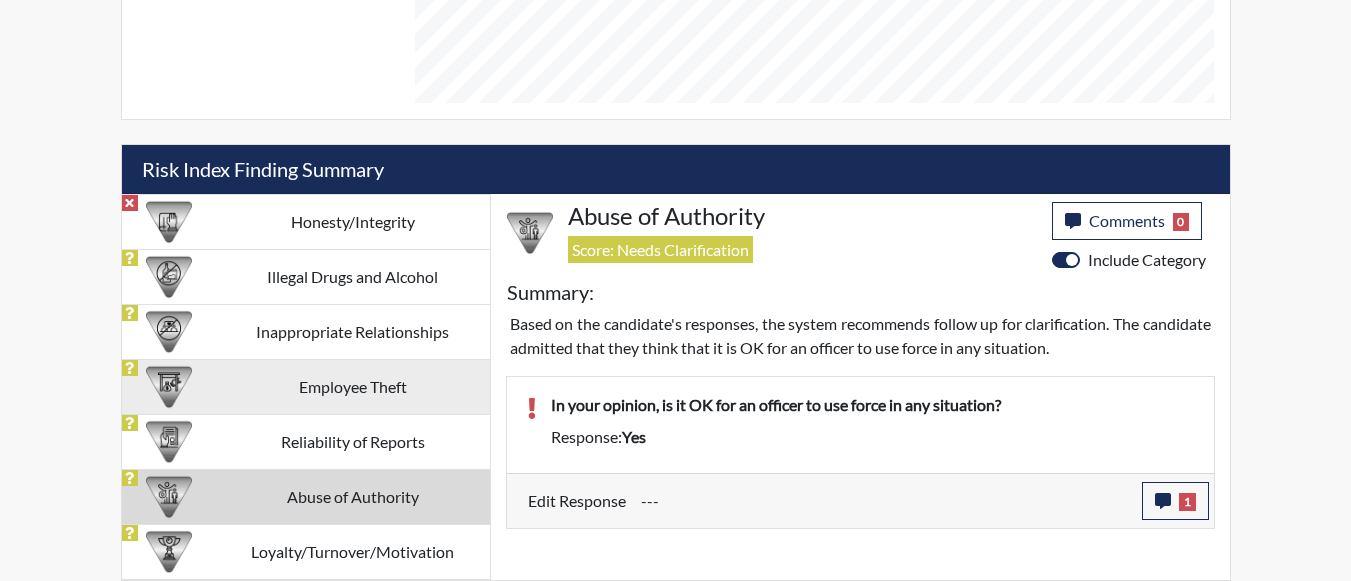 scroll, scrollTop: 999668, scrollLeft: 999169, axis: both 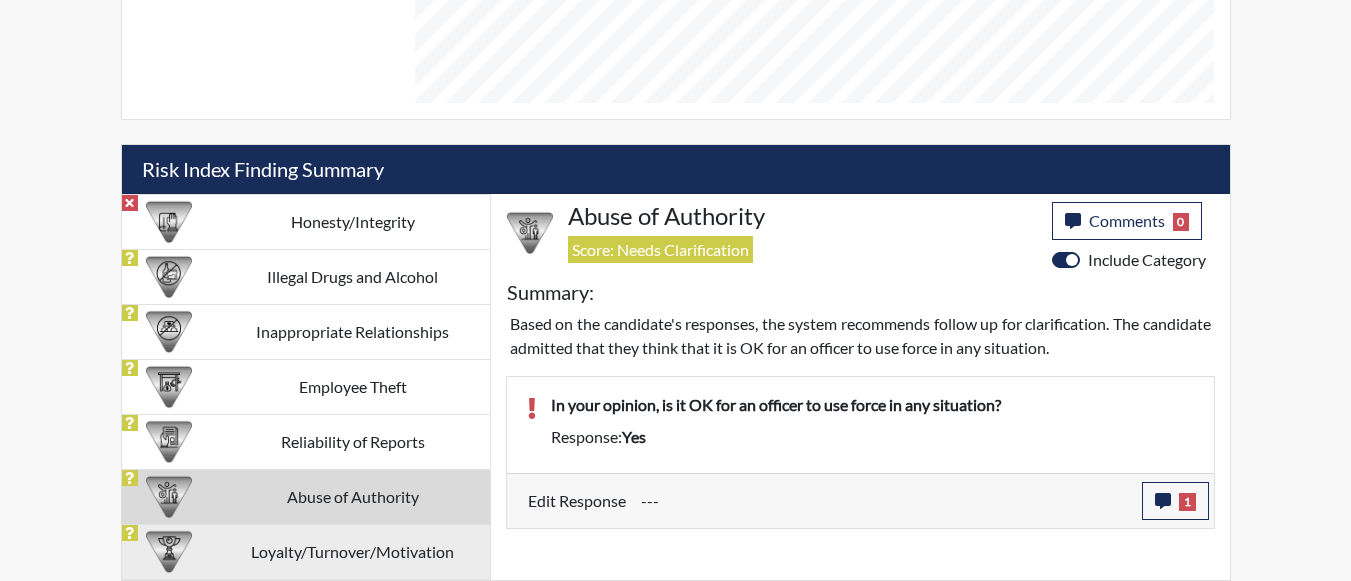 click on "Loyalty/Turnover/Motivation" at bounding box center (353, 551) 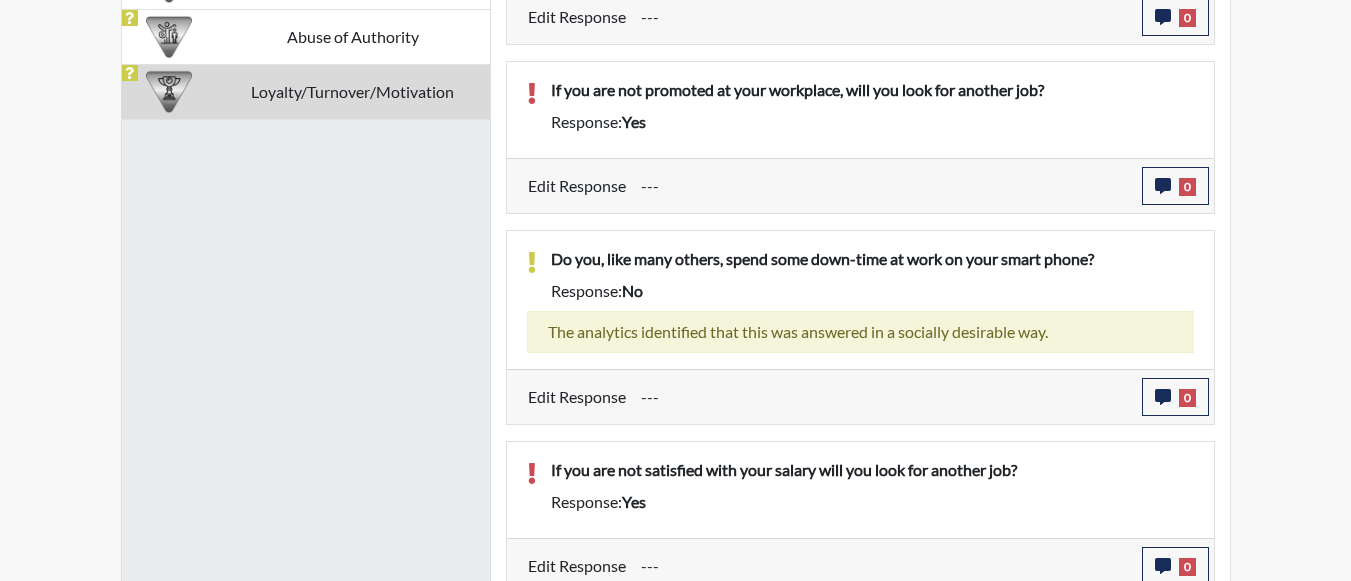 scroll, scrollTop: 1540, scrollLeft: 0, axis: vertical 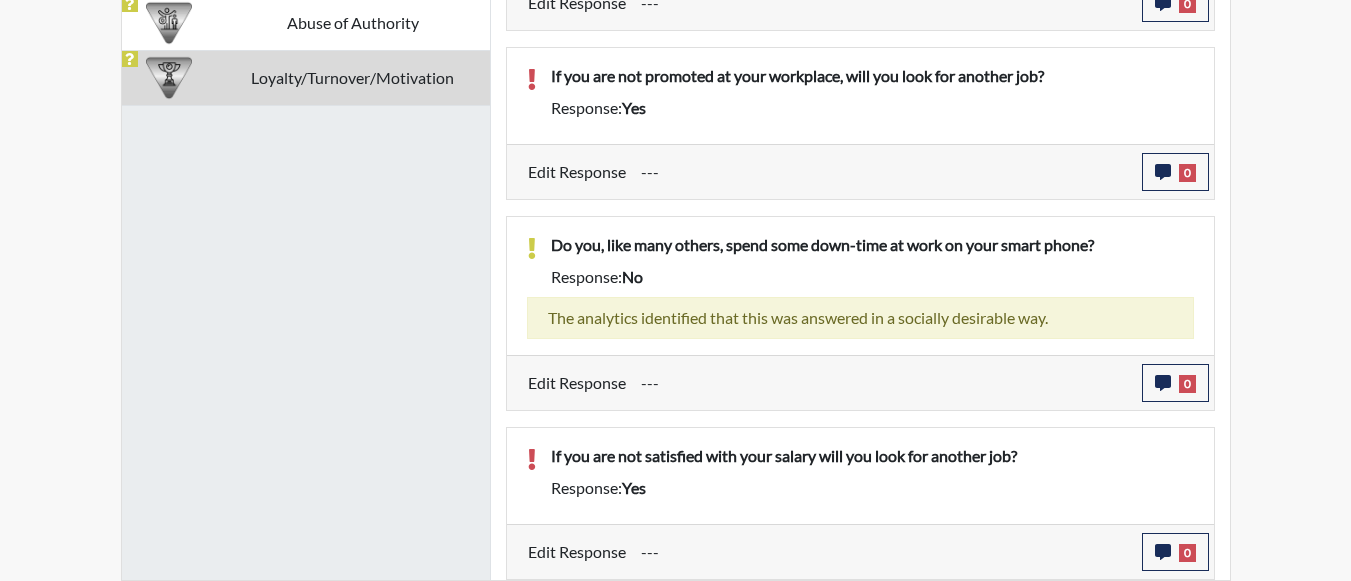 click on "Edit Response --- 0 response Comments × Add Comment: Save Comment Close" at bounding box center [860, 551] 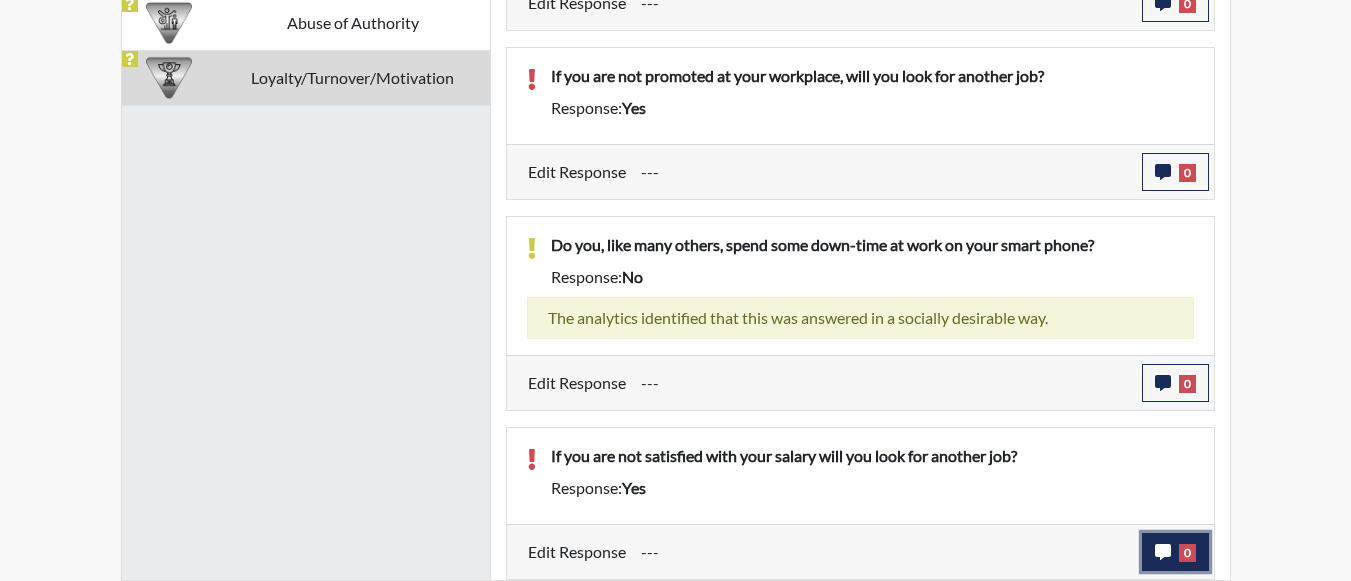 click 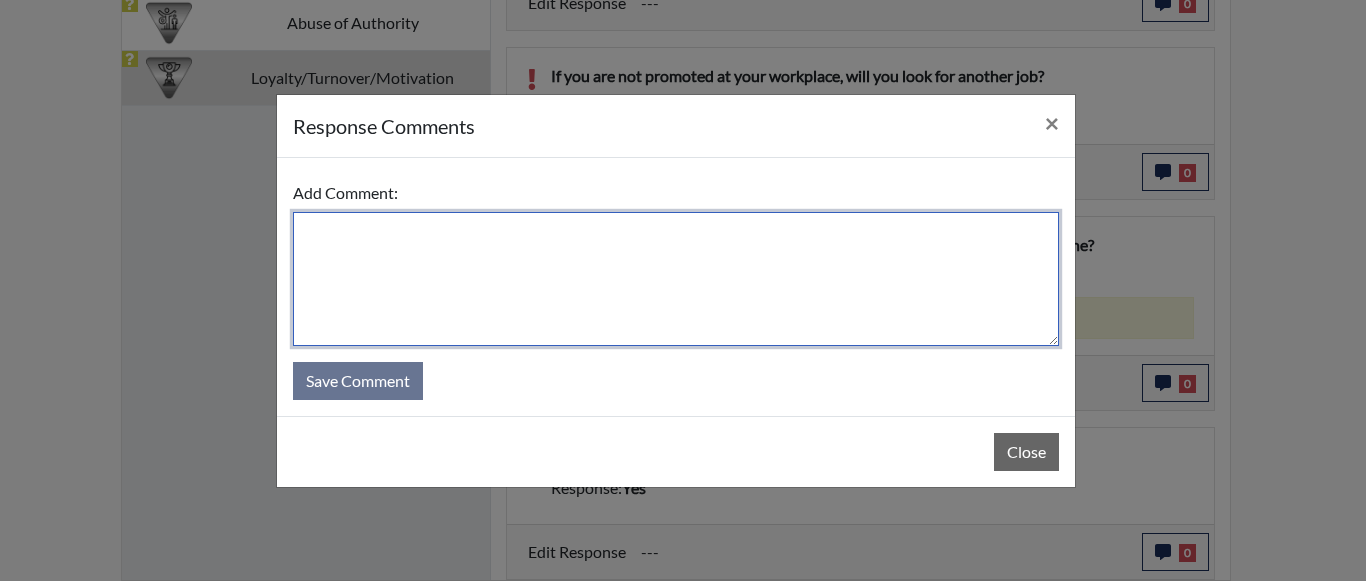 click at bounding box center (676, 279) 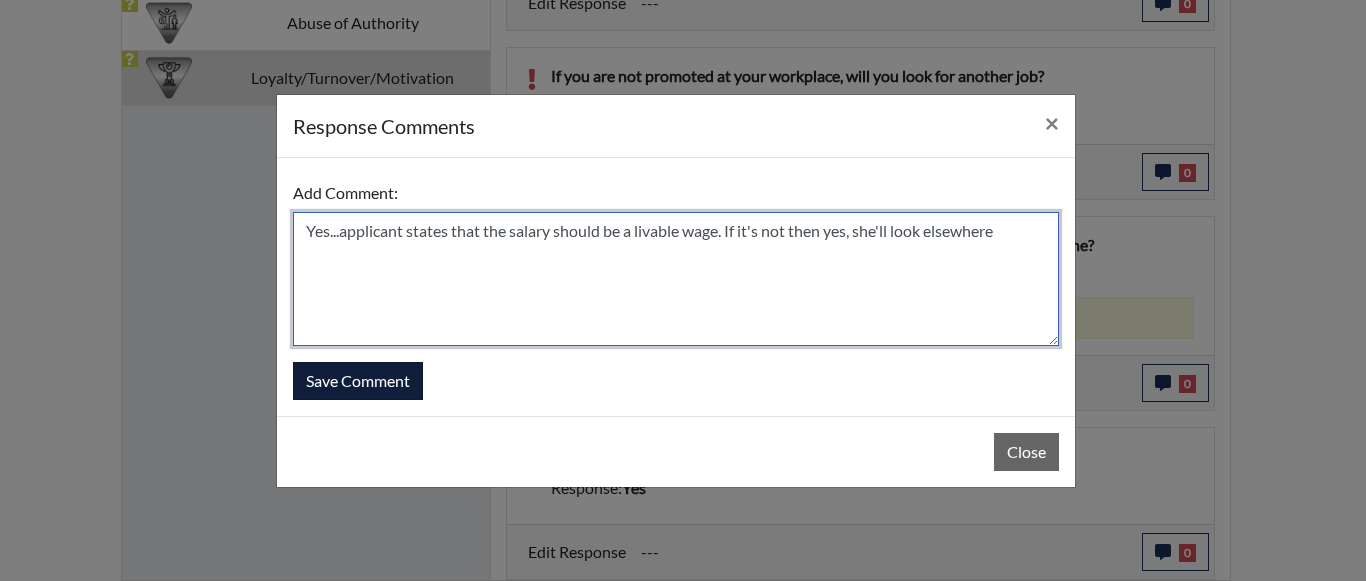 type on "Yes...applicant states that the salary should be a livable wage. If it's not then yes, she'll look elsewhere" 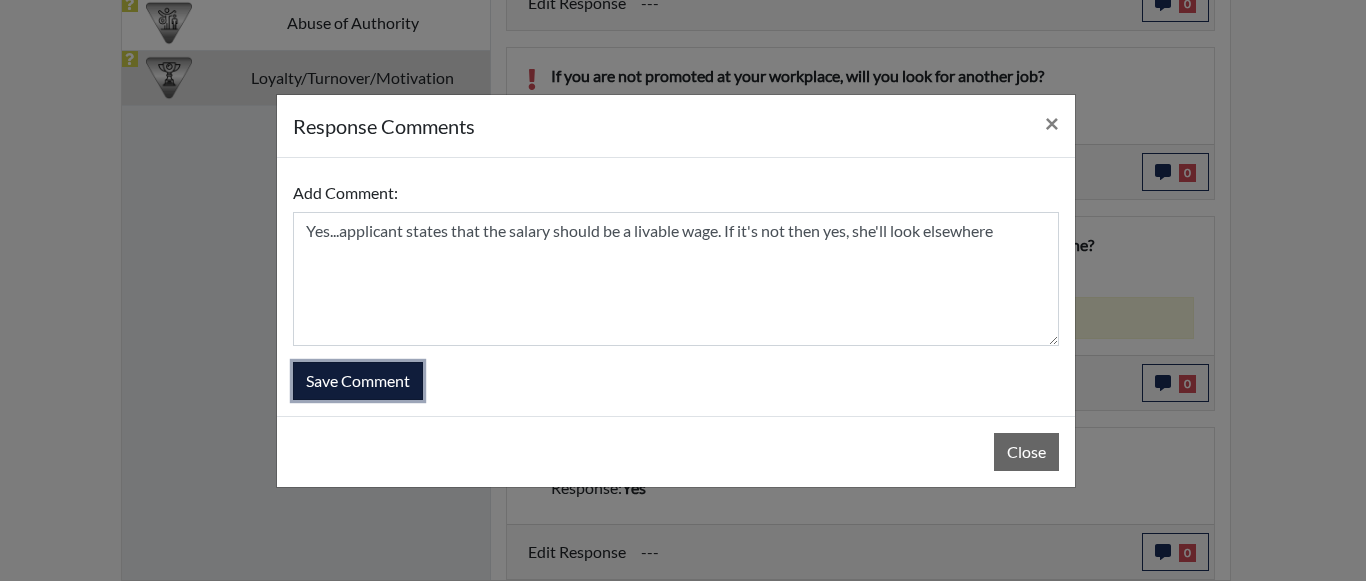 click on "Save Comment" at bounding box center [358, 381] 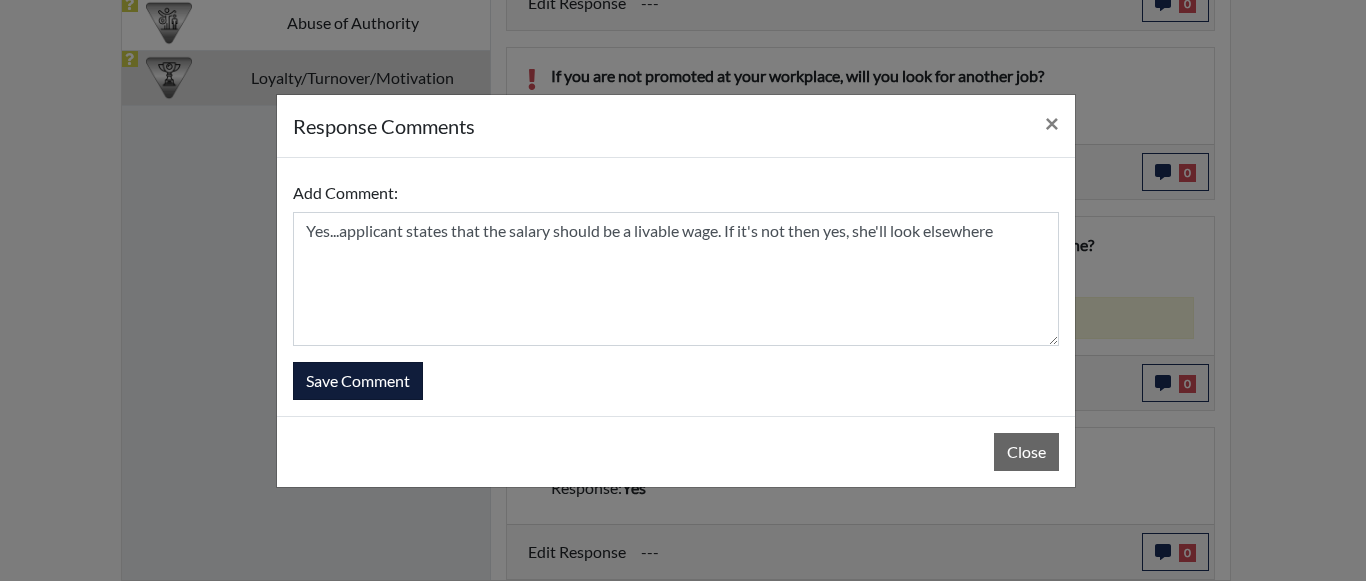type 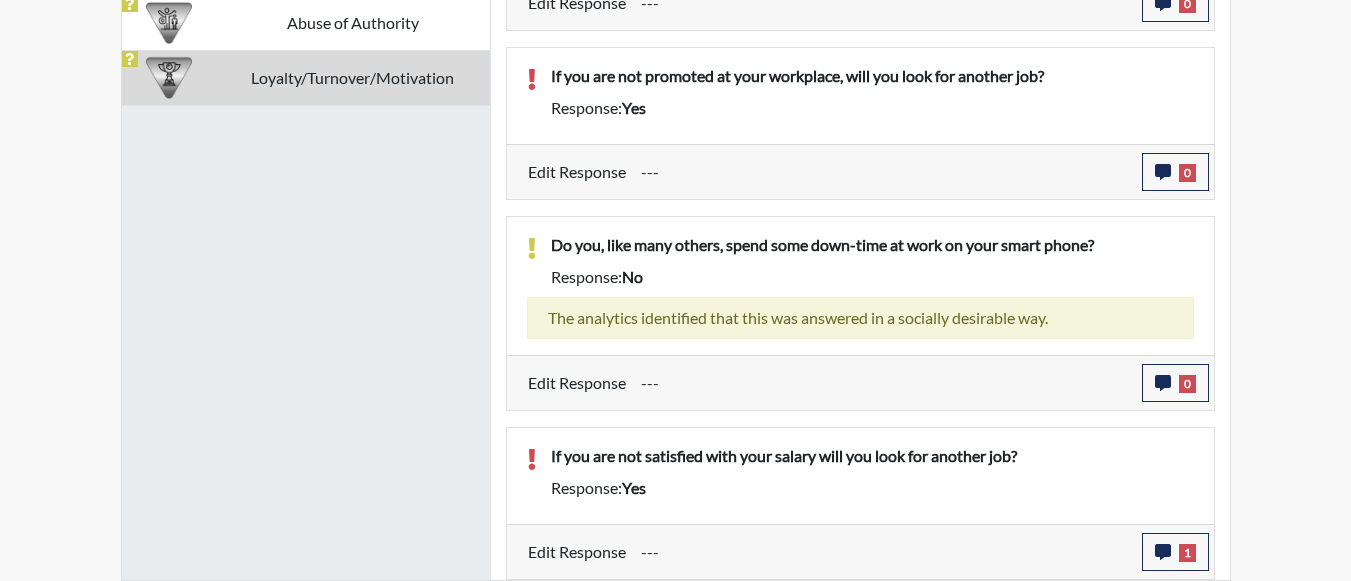 scroll, scrollTop: 999668, scrollLeft: 999169, axis: both 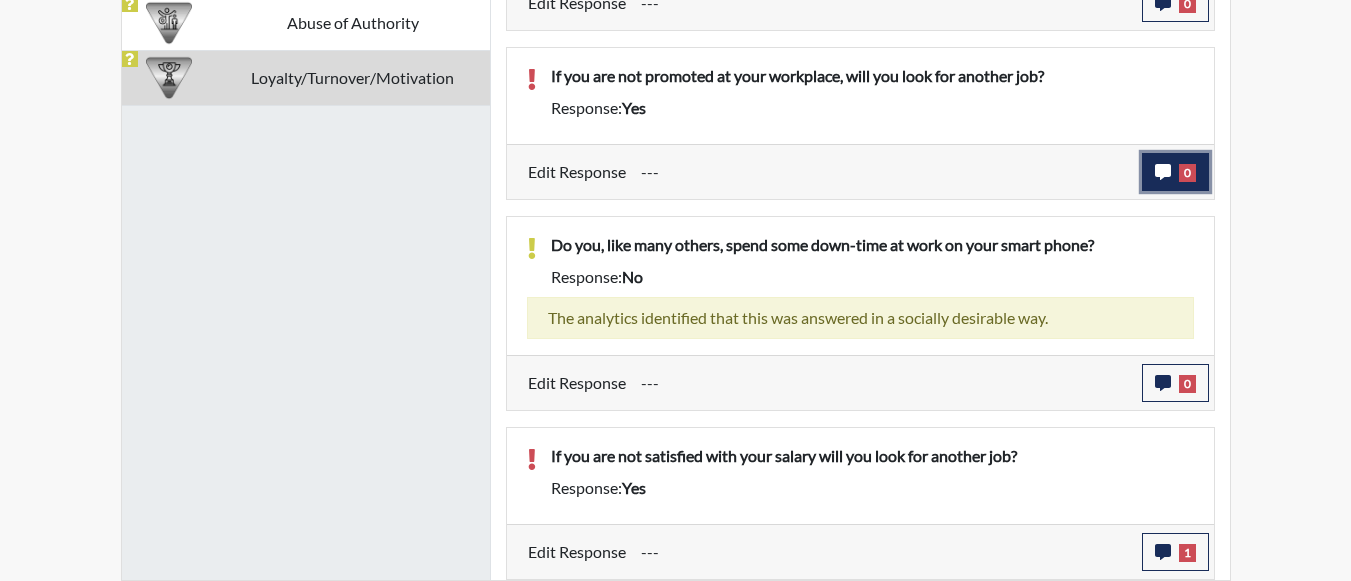 click on "0" at bounding box center (1175, 172) 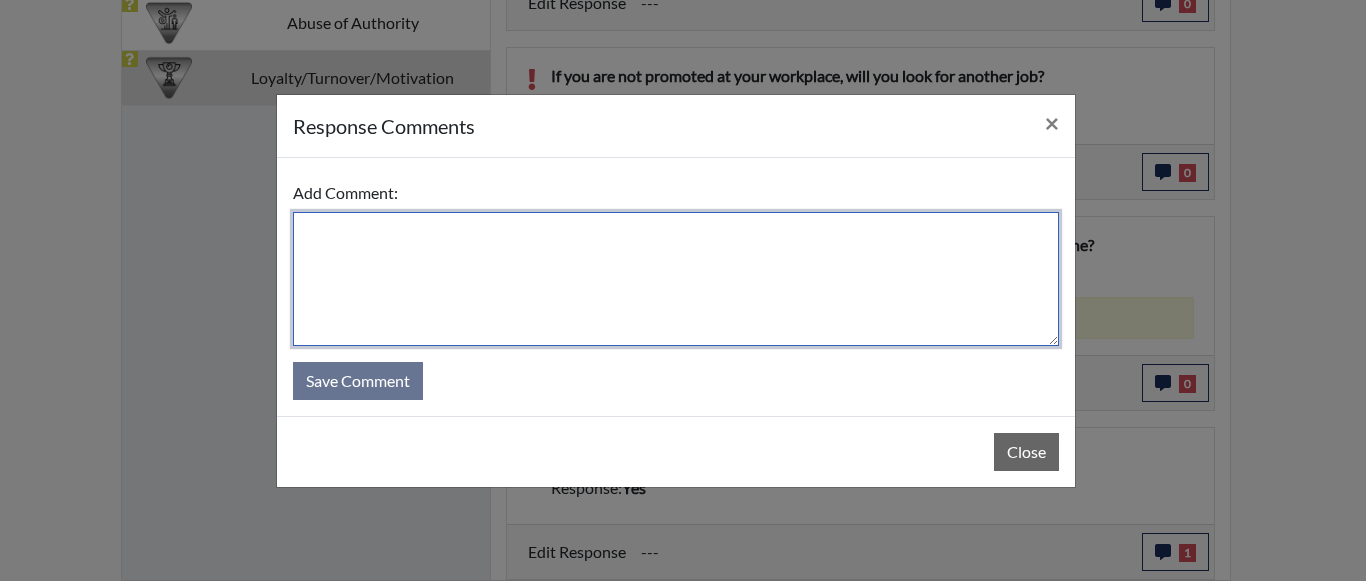 click at bounding box center [676, 279] 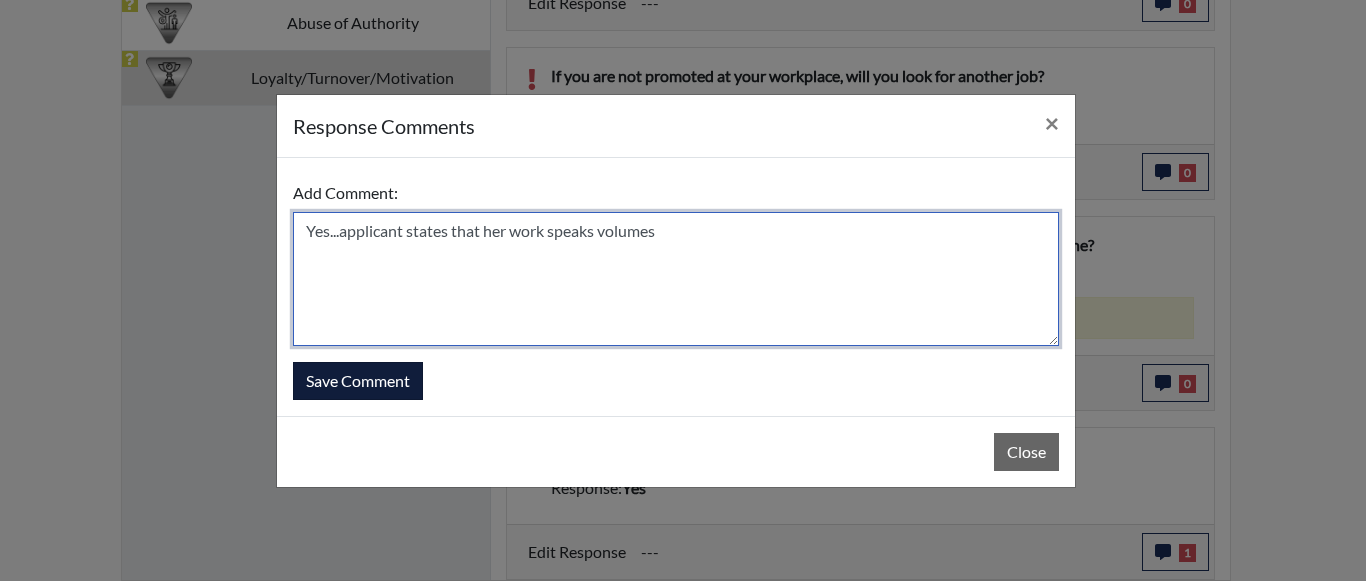 type on "Yes...applicant states that her work speaks volumes" 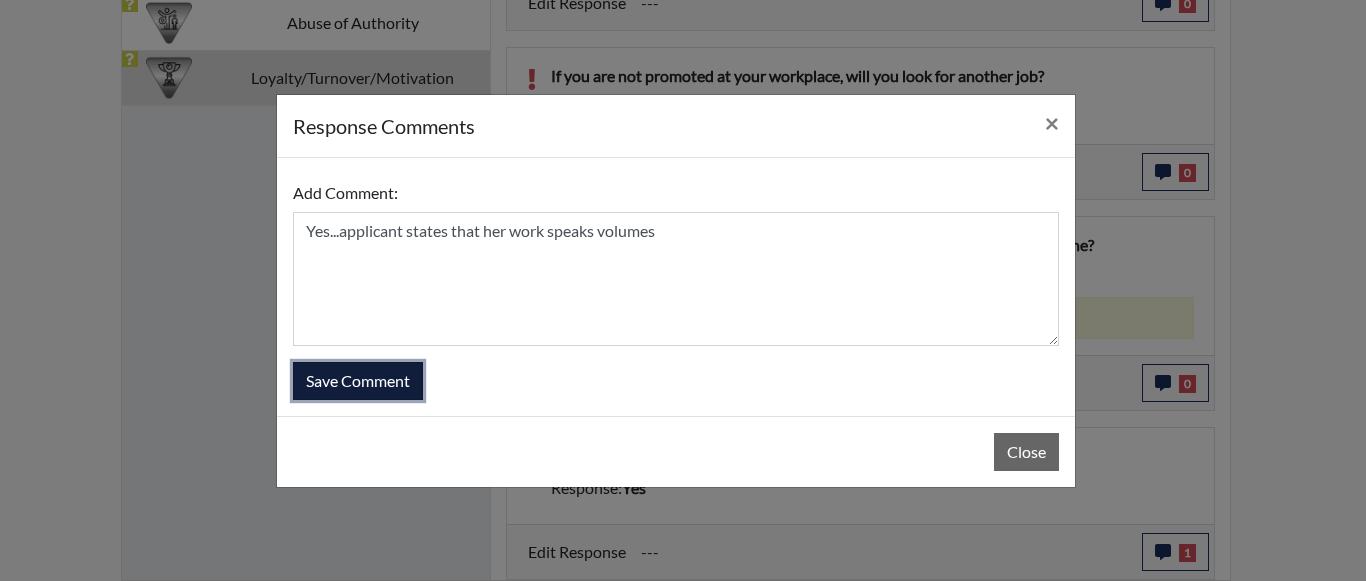 click on "Save Comment" at bounding box center [358, 381] 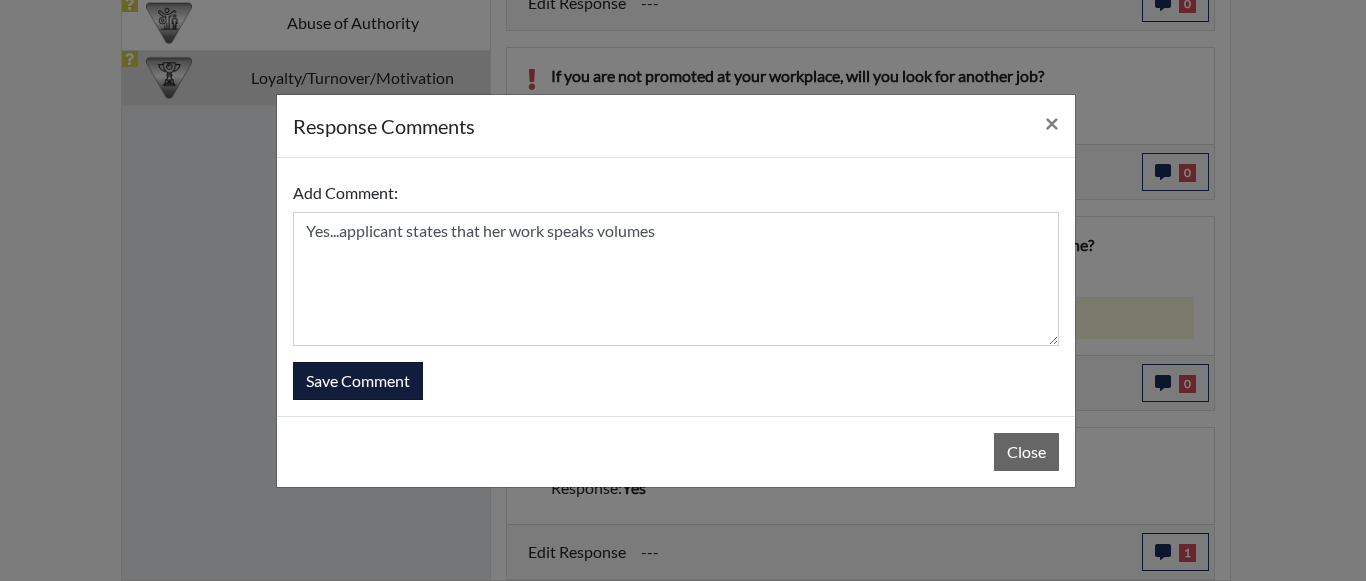 type 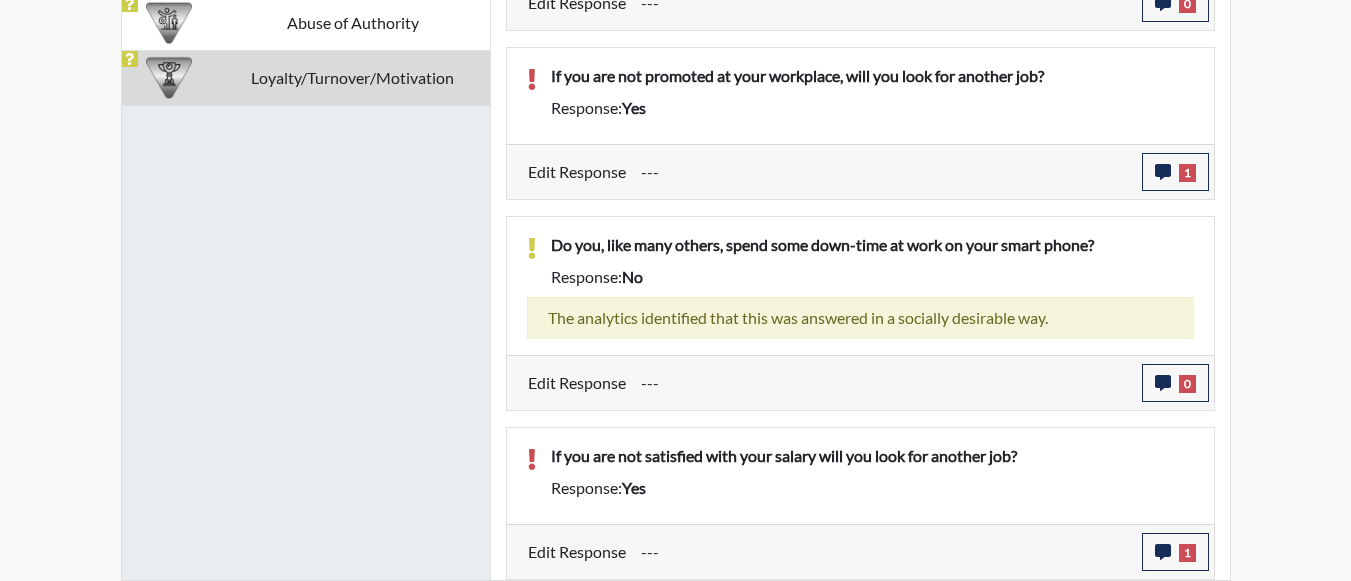 scroll, scrollTop: 999668, scrollLeft: 999169, axis: both 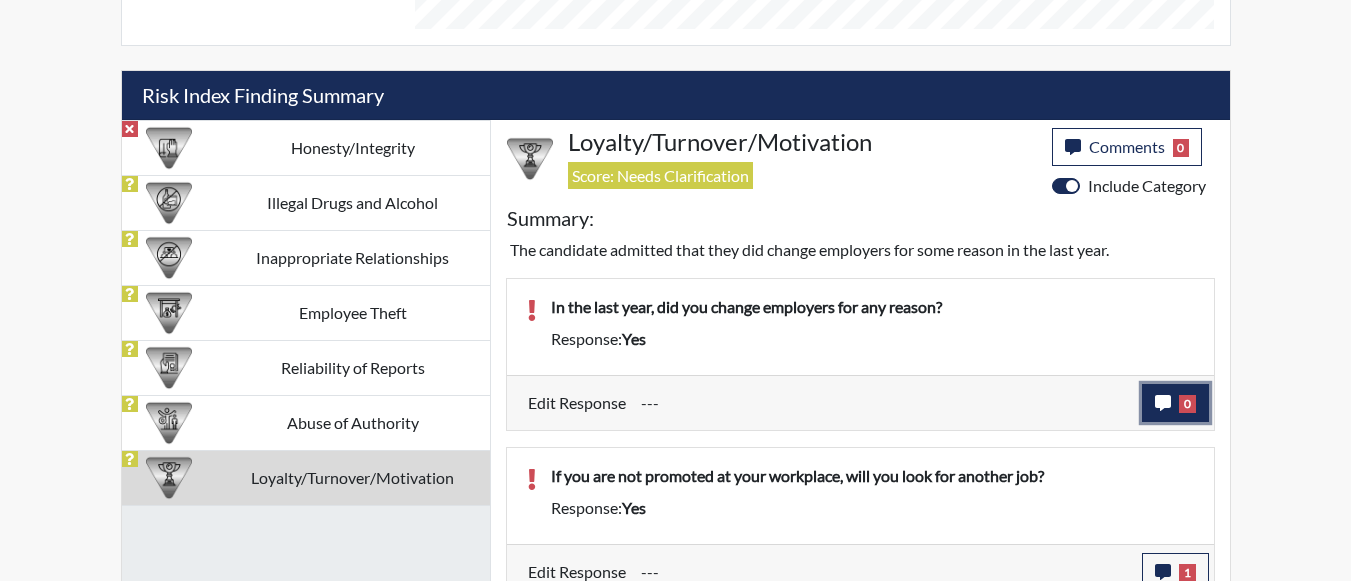 click on "0" at bounding box center (1175, 403) 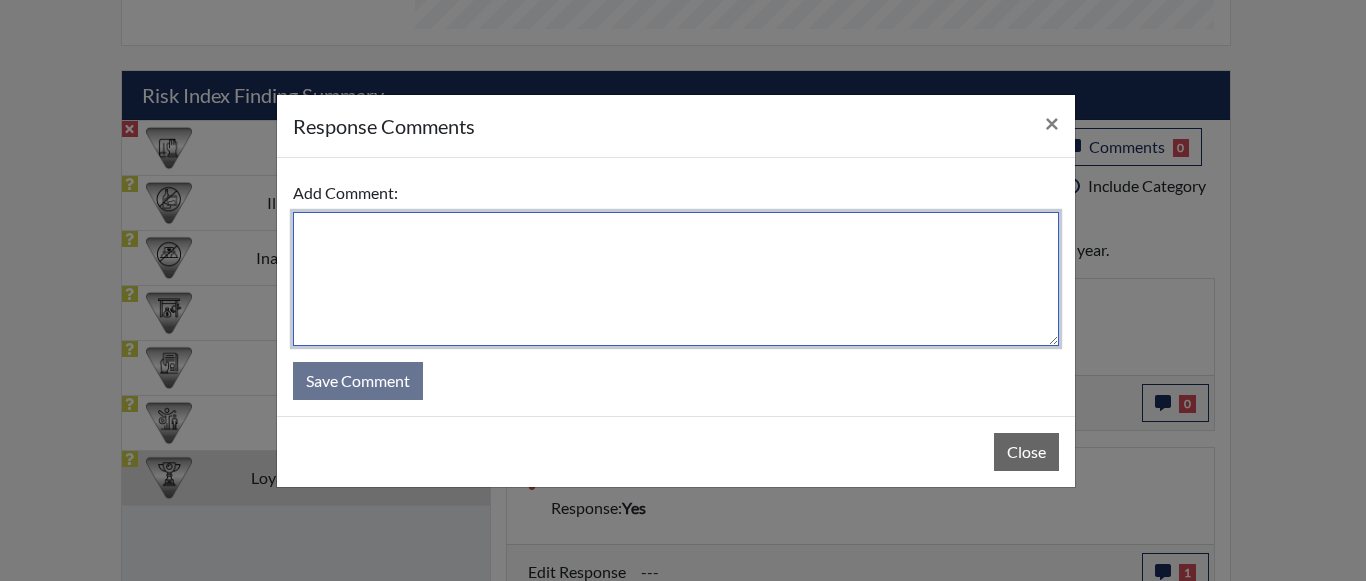 click at bounding box center [676, 279] 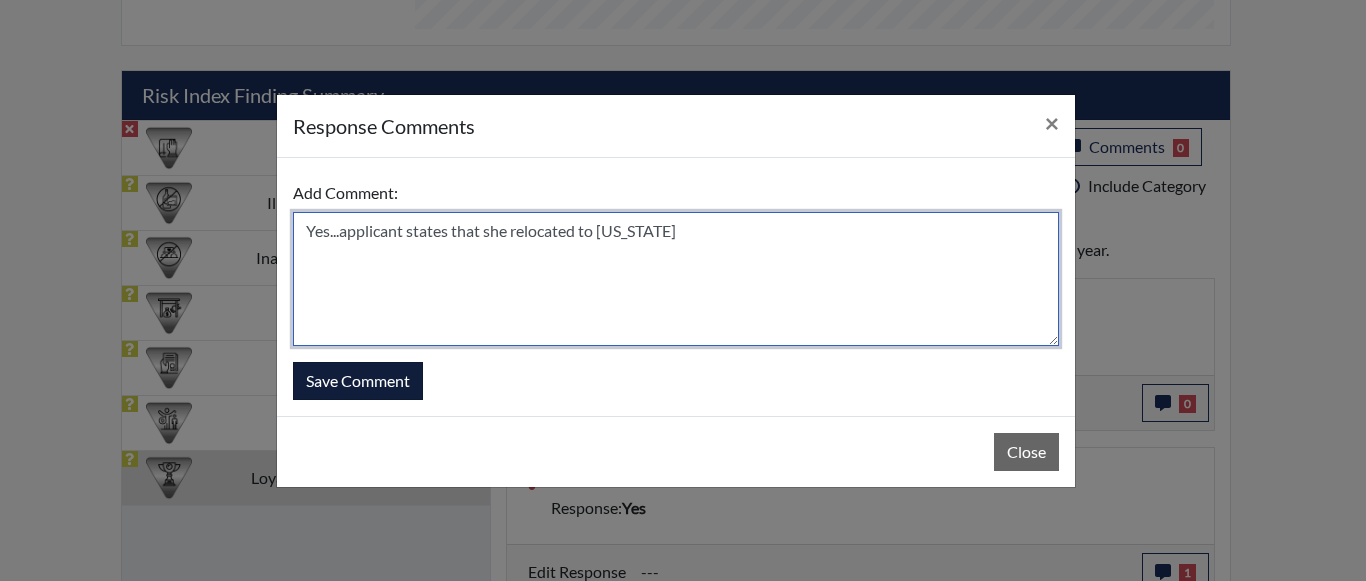 type on "Yes...applicant states that she relocated to [US_STATE]" 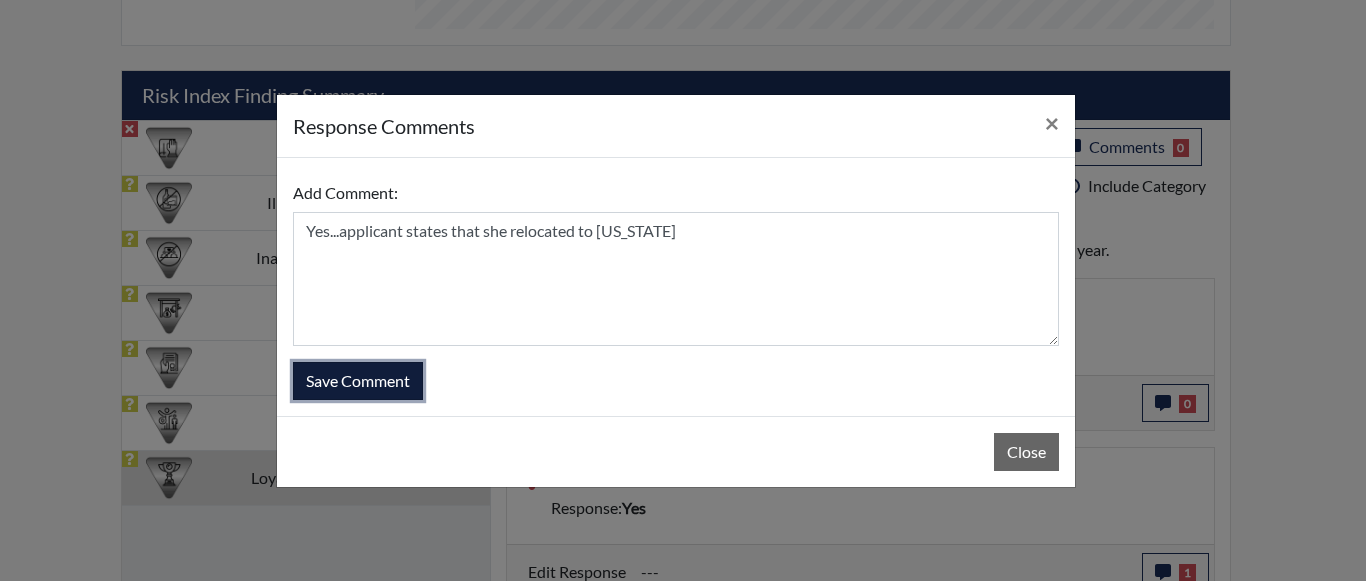 click on "Save Comment" at bounding box center (358, 381) 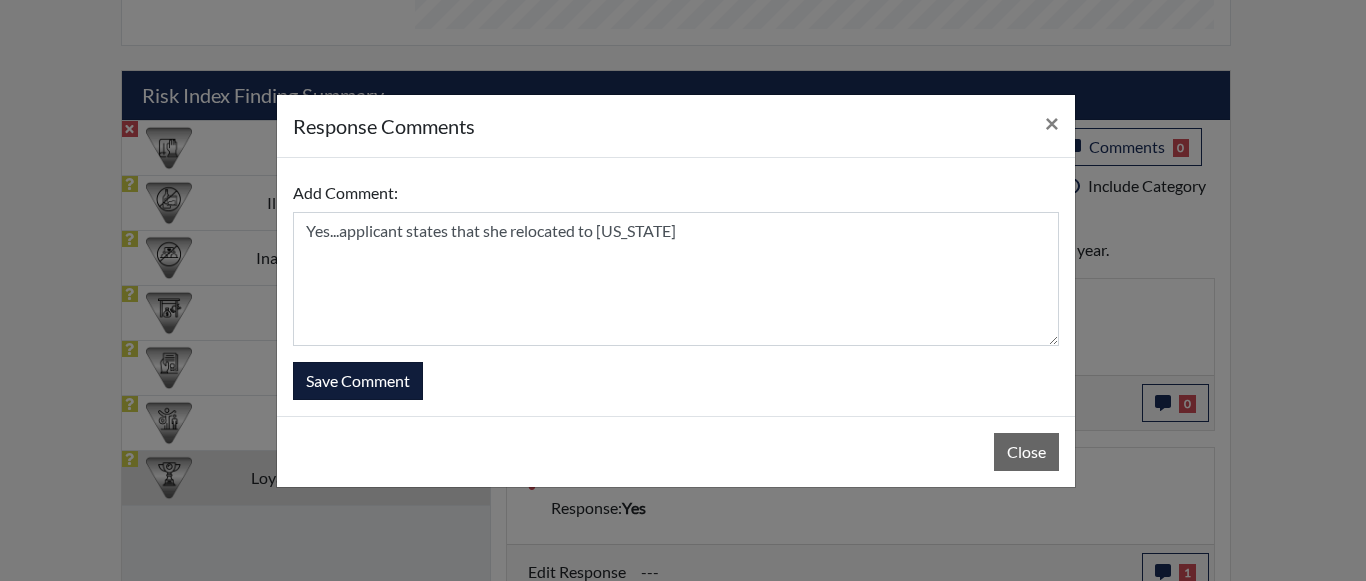 type 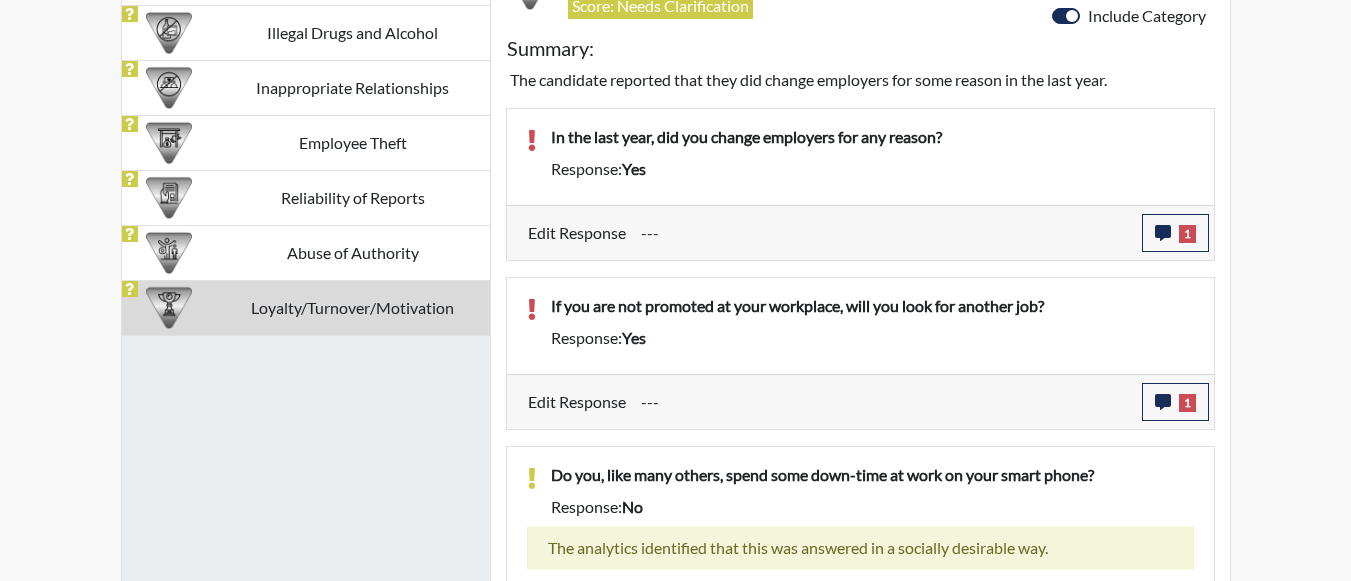 scroll, scrollTop: 1340, scrollLeft: 0, axis: vertical 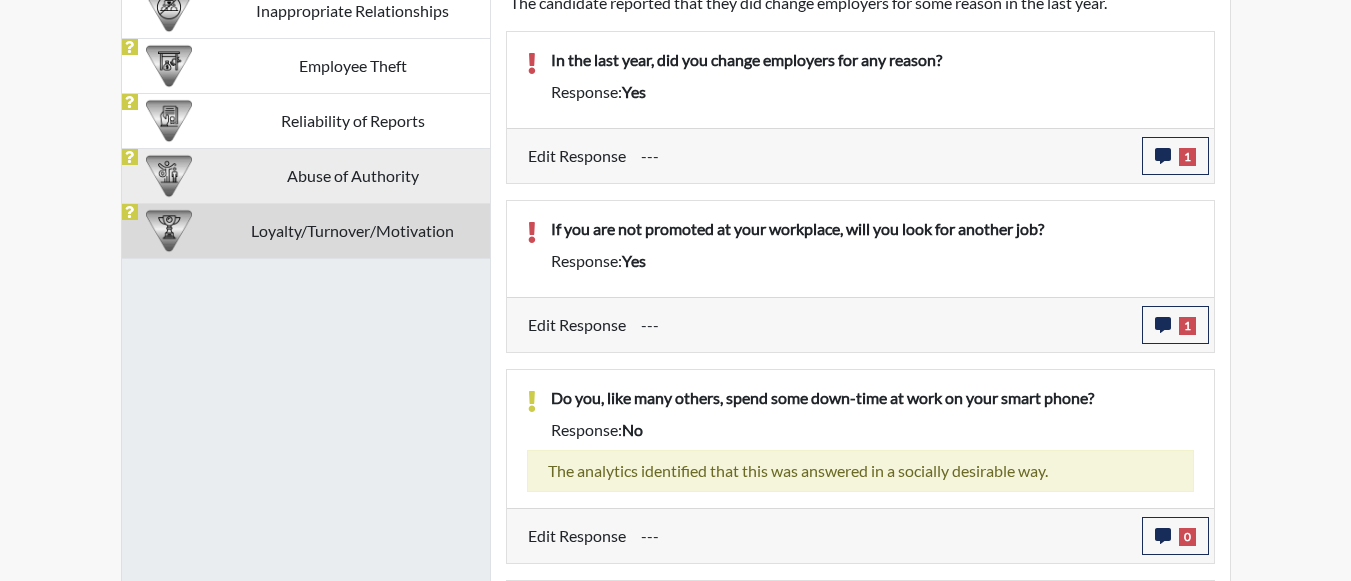 click on "Abuse of Authority" at bounding box center [353, 175] 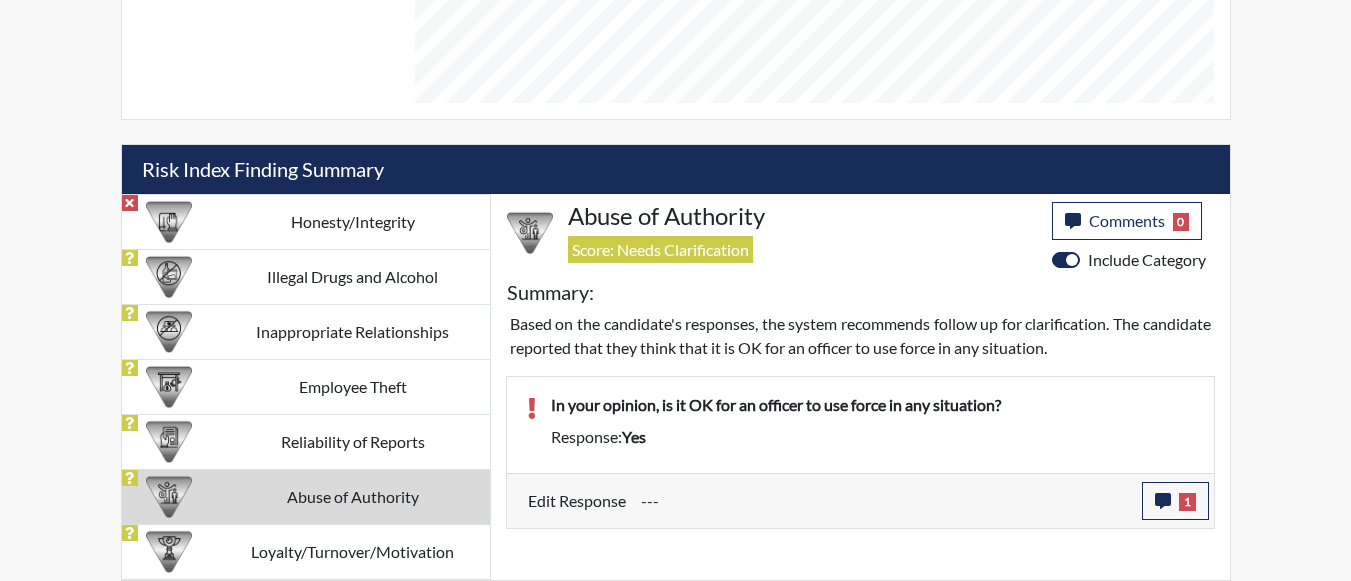 scroll, scrollTop: 1066, scrollLeft: 0, axis: vertical 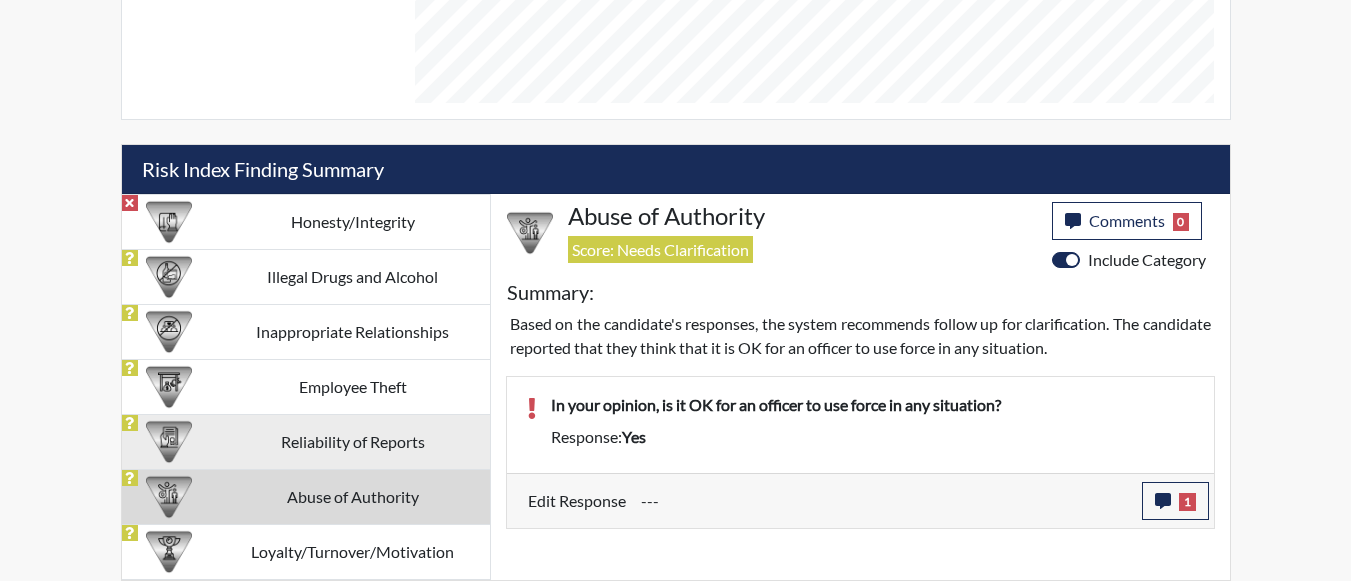 click at bounding box center (169, 442) 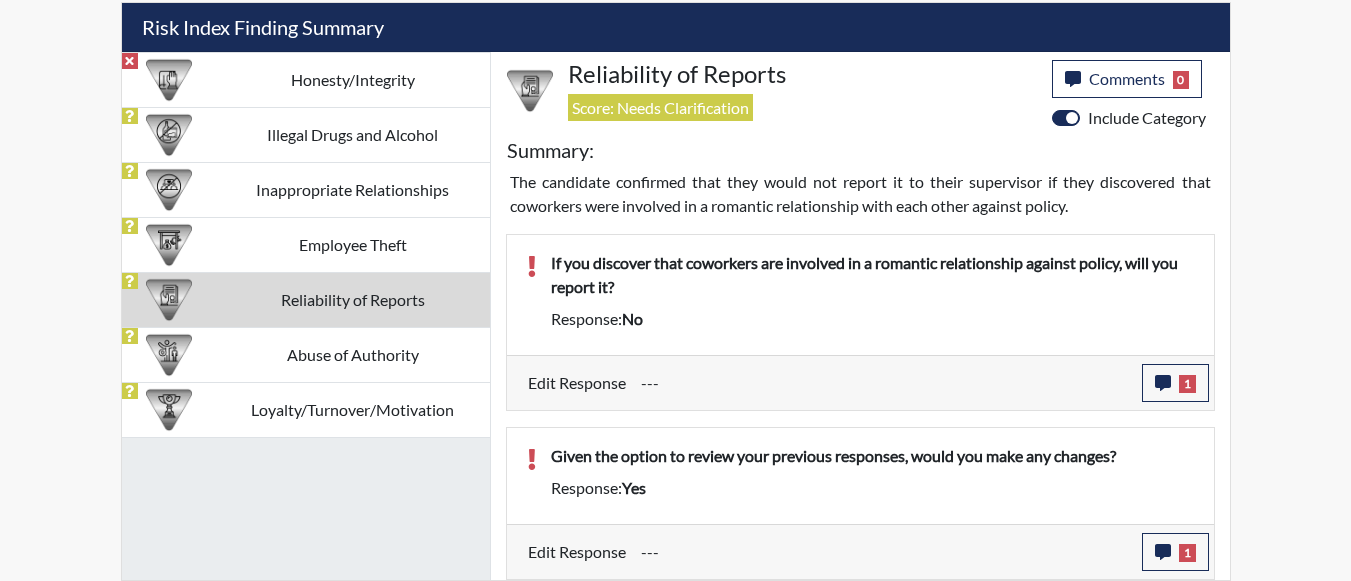 drag, startPoint x: 366, startPoint y: 233, endPoint x: 495, endPoint y: 251, distance: 130.24976 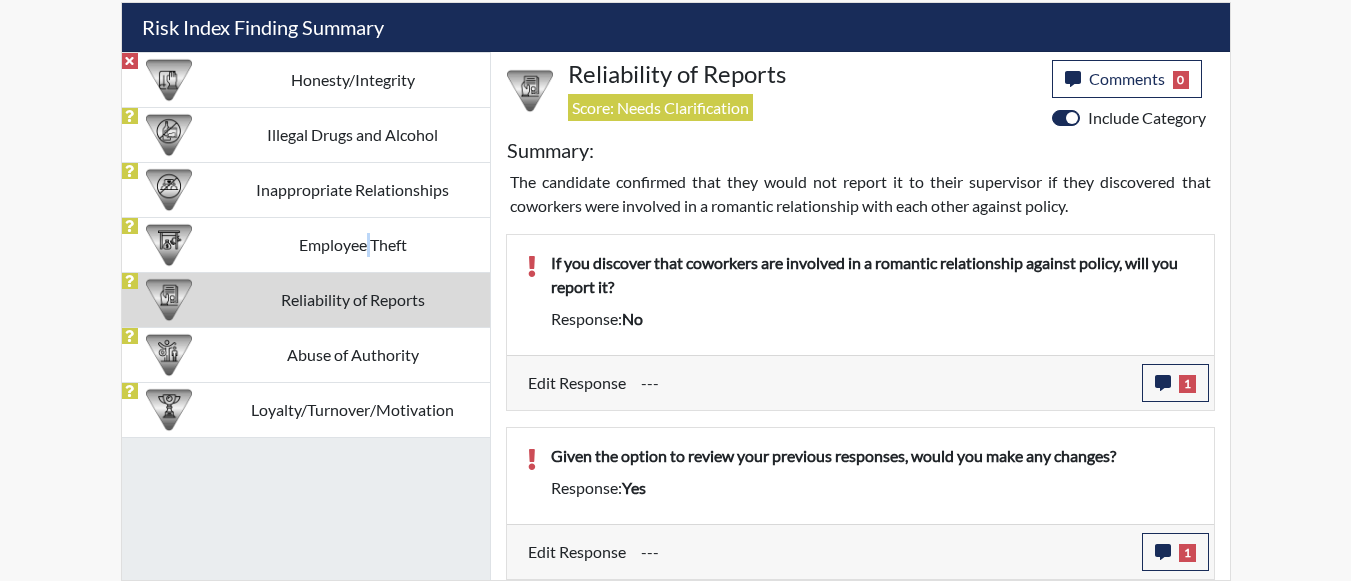 scroll, scrollTop: 1387, scrollLeft: 0, axis: vertical 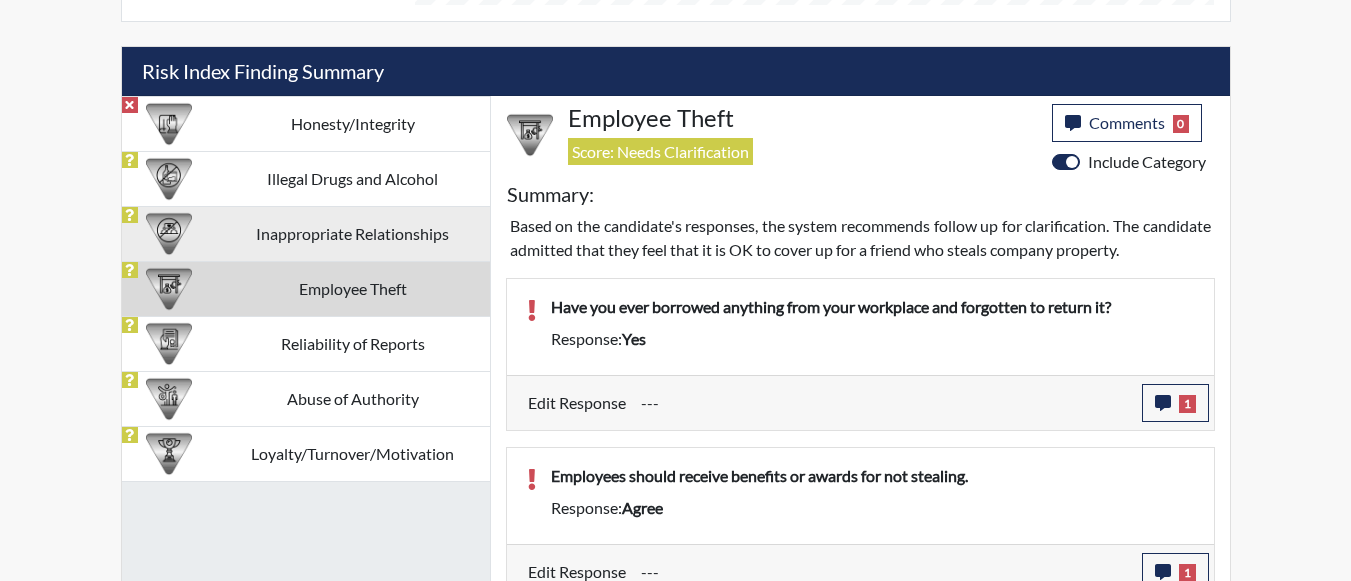 click on "Inappropriate Relationships" at bounding box center [353, 233] 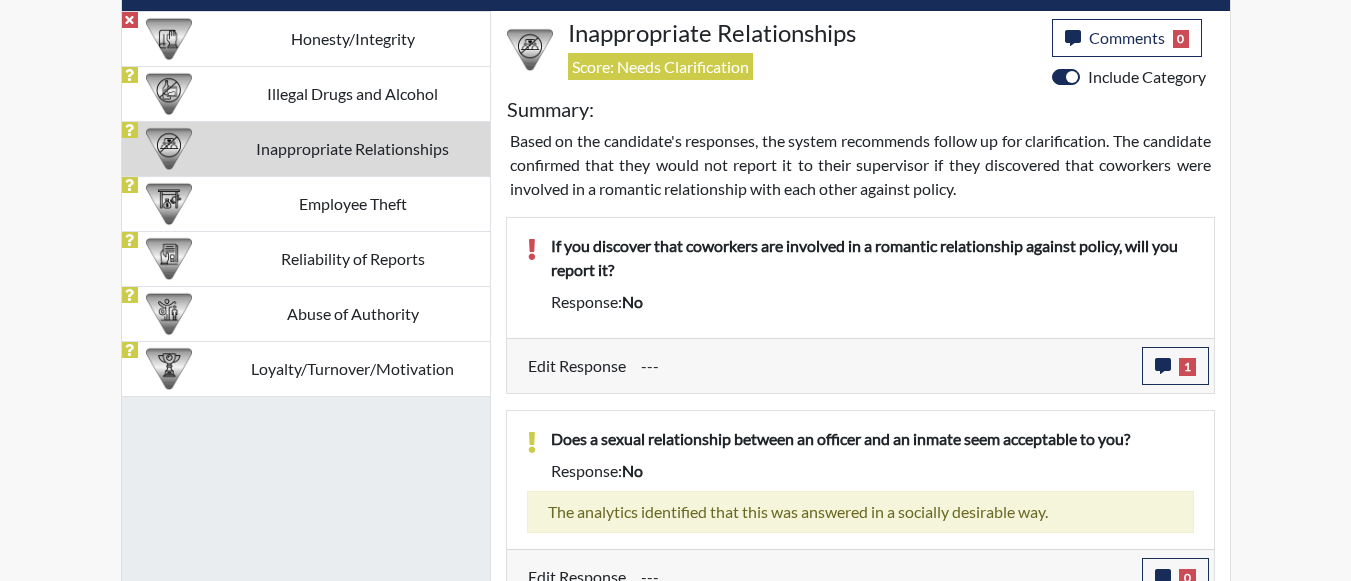 scroll, scrollTop: 1274, scrollLeft: 0, axis: vertical 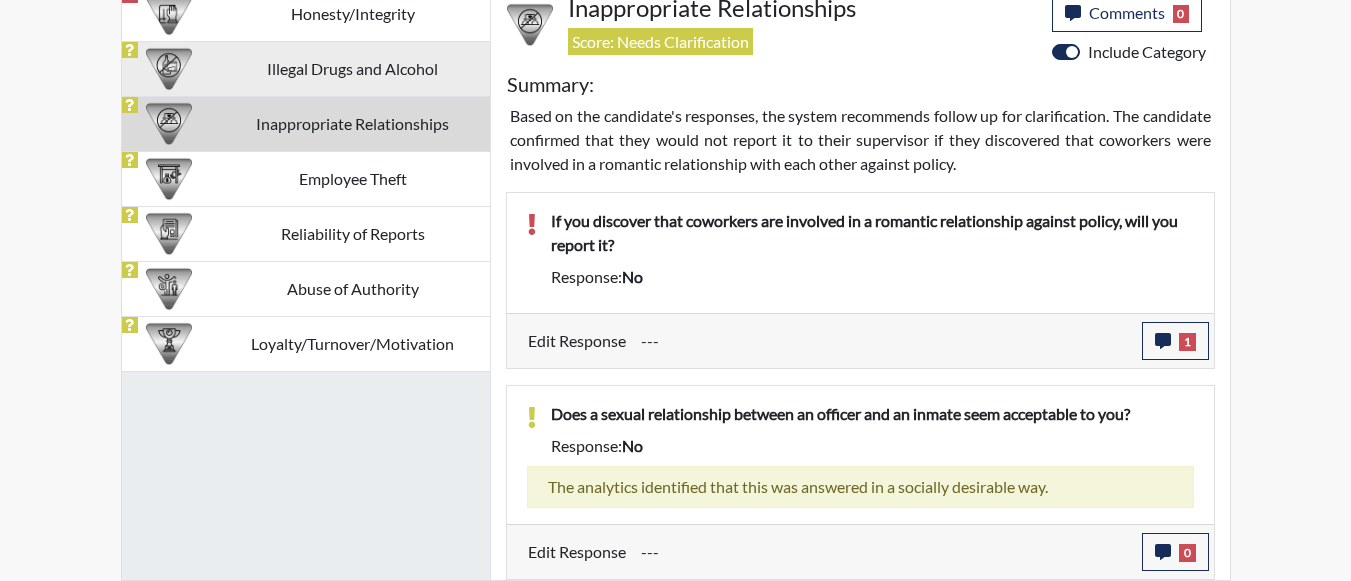 click on "Illegal Drugs and Alcohol" at bounding box center (353, 68) 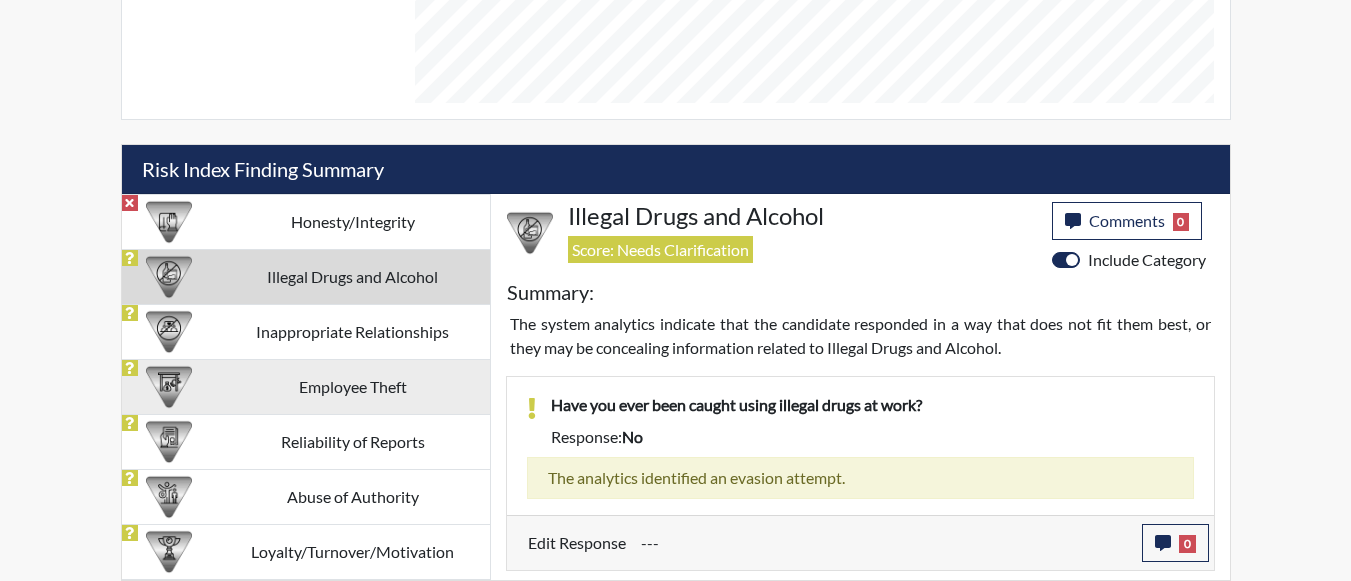 drag, startPoint x: 385, startPoint y: 210, endPoint x: 369, endPoint y: 200, distance: 18.867962 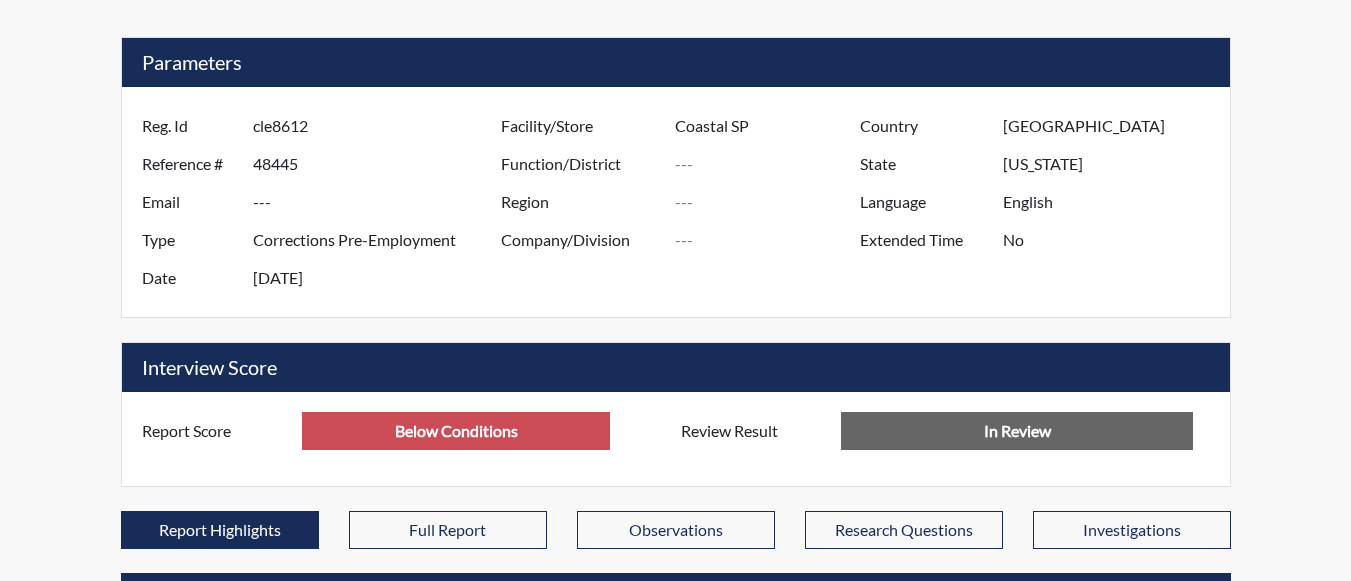 scroll, scrollTop: 0, scrollLeft: 0, axis: both 